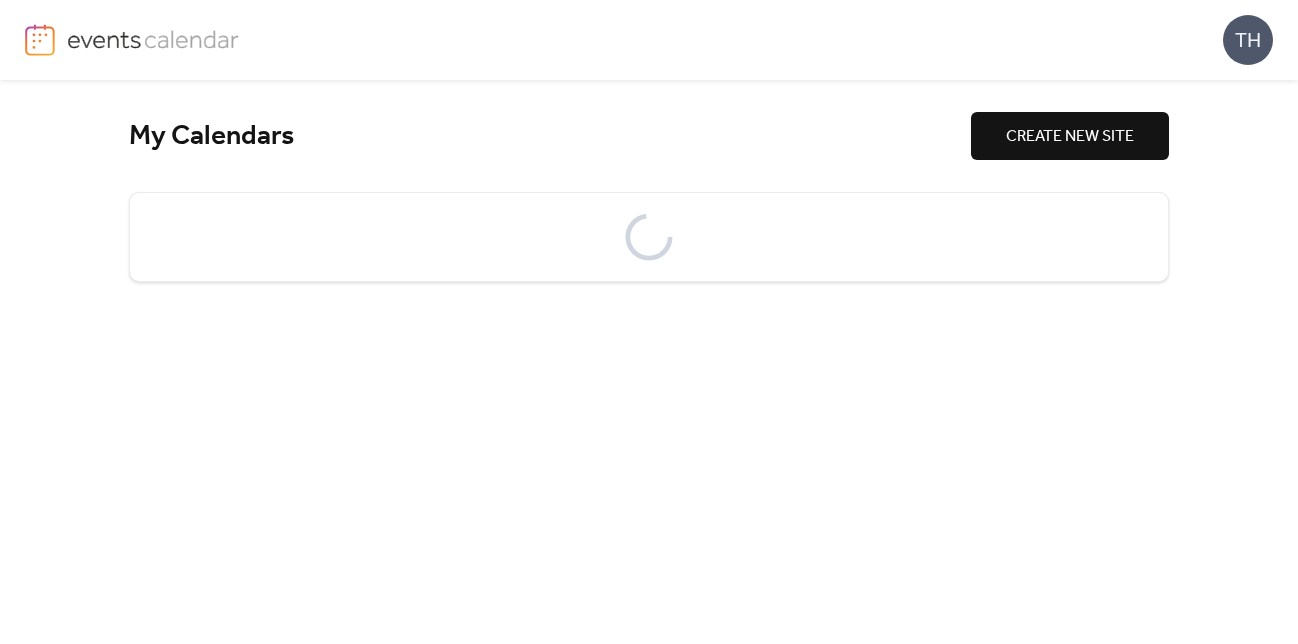 scroll, scrollTop: 0, scrollLeft: 0, axis: both 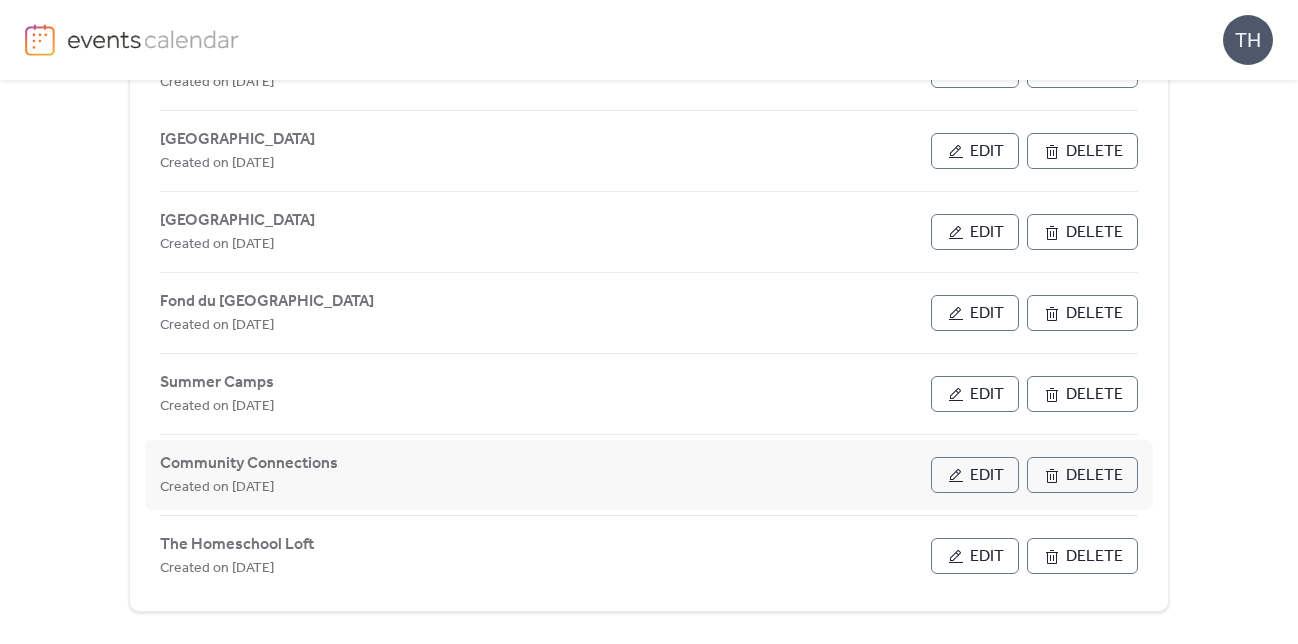 click on "Edit" at bounding box center [987, 476] 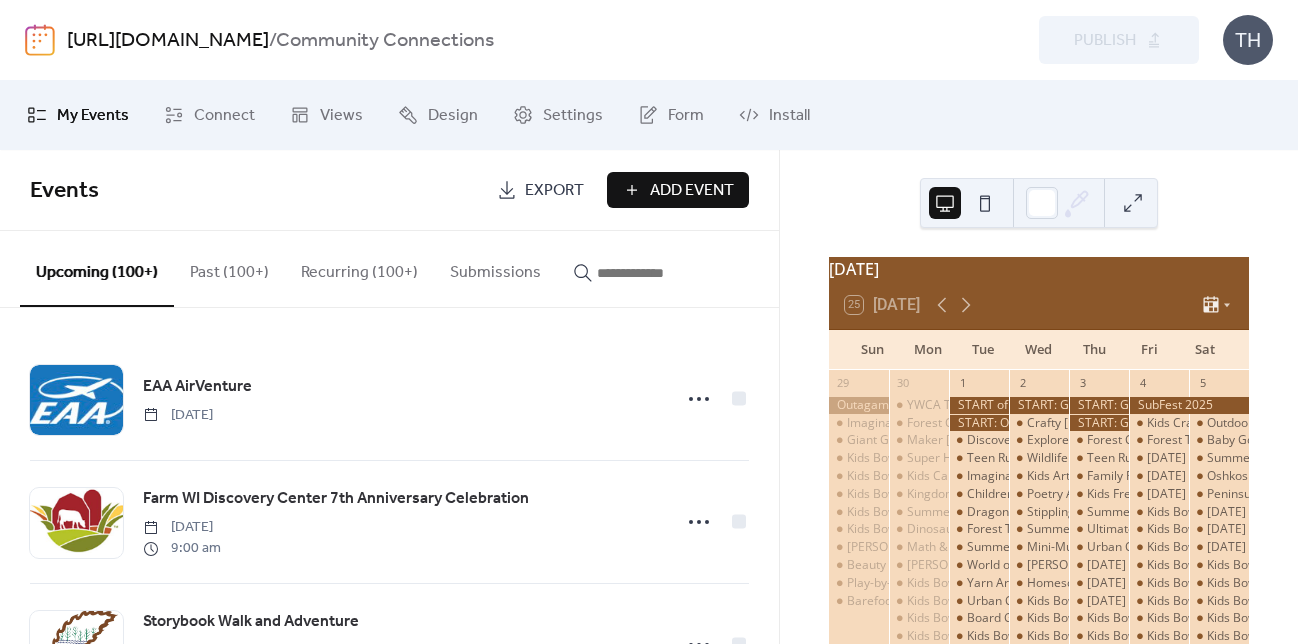 click at bounding box center (657, 273) 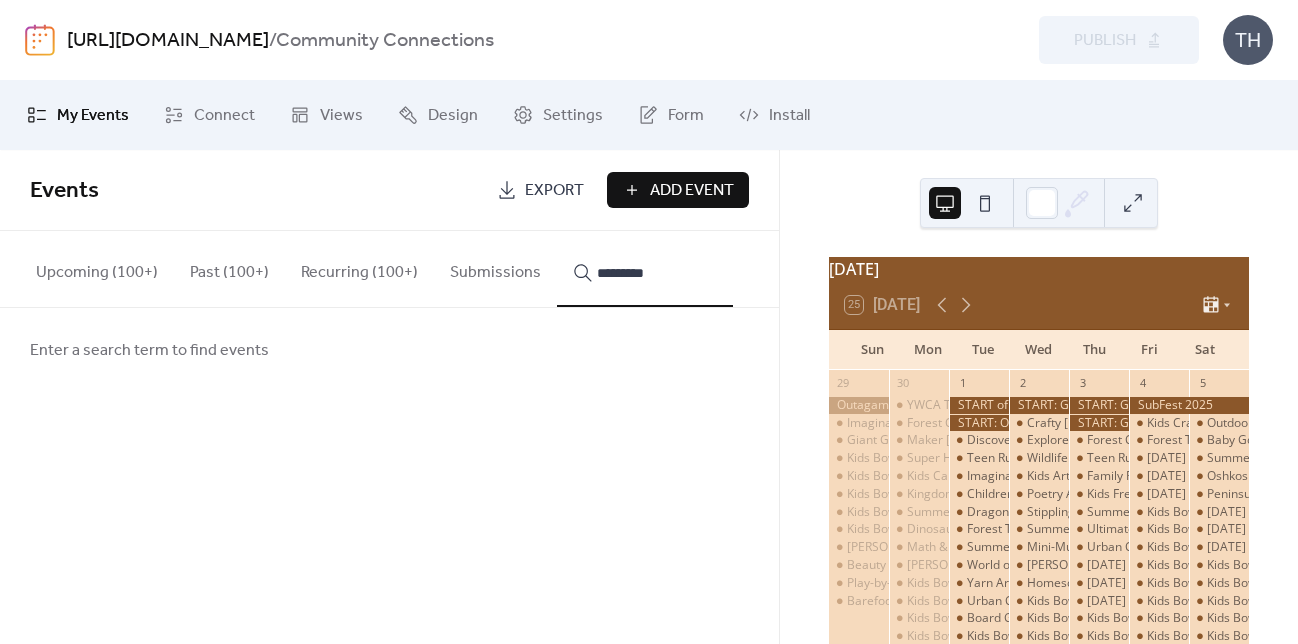 click on "********" at bounding box center (645, 269) 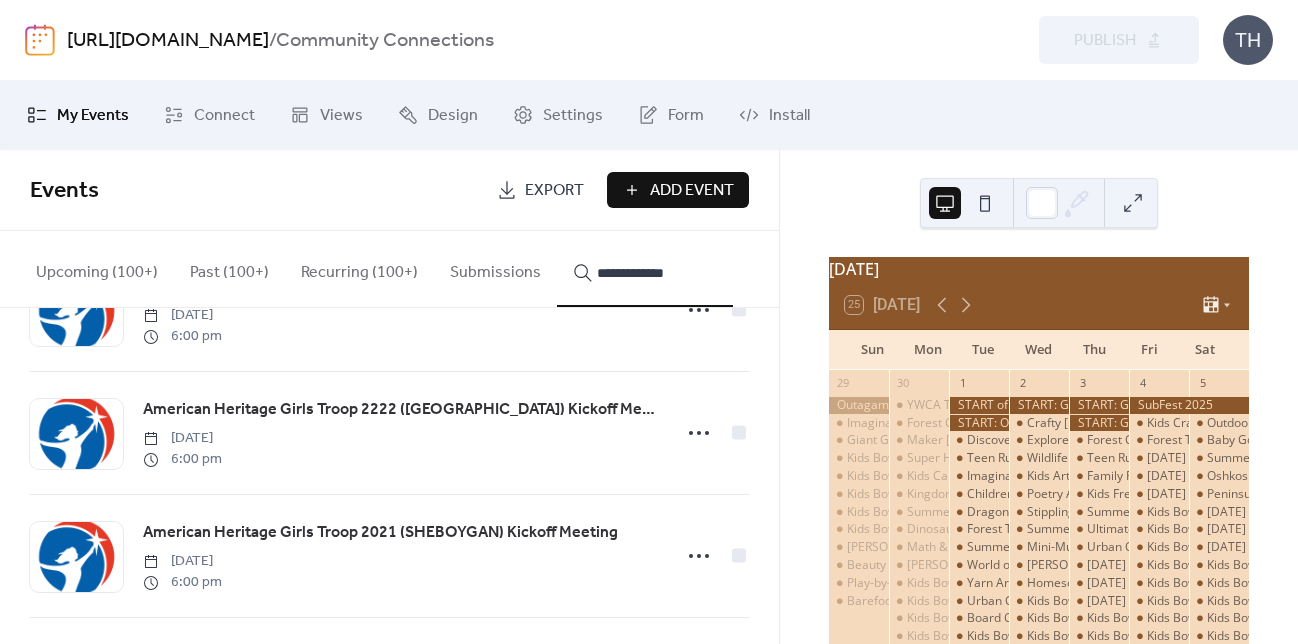 scroll, scrollTop: 66, scrollLeft: 0, axis: vertical 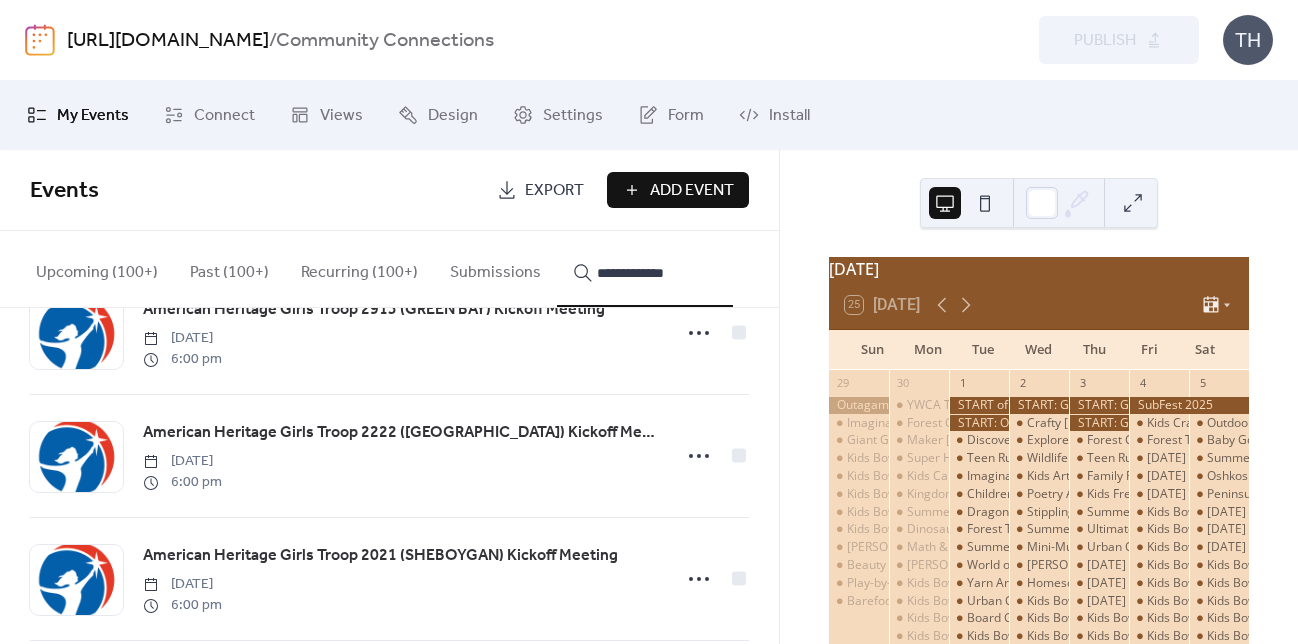 type on "**********" 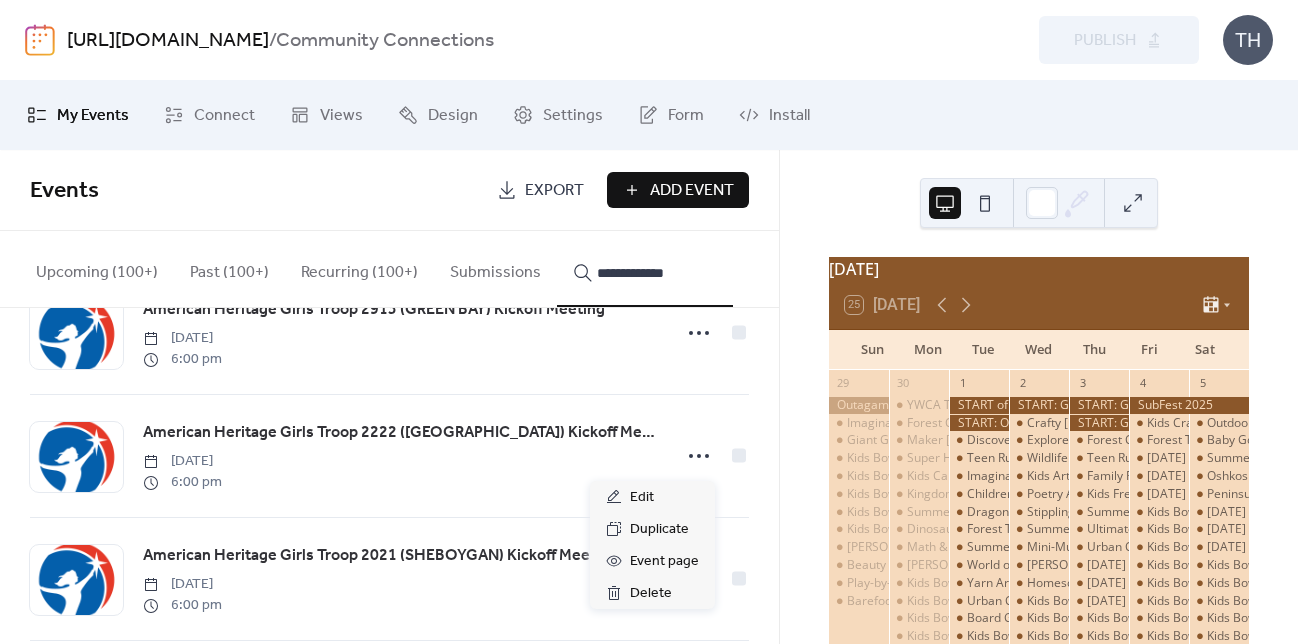 click 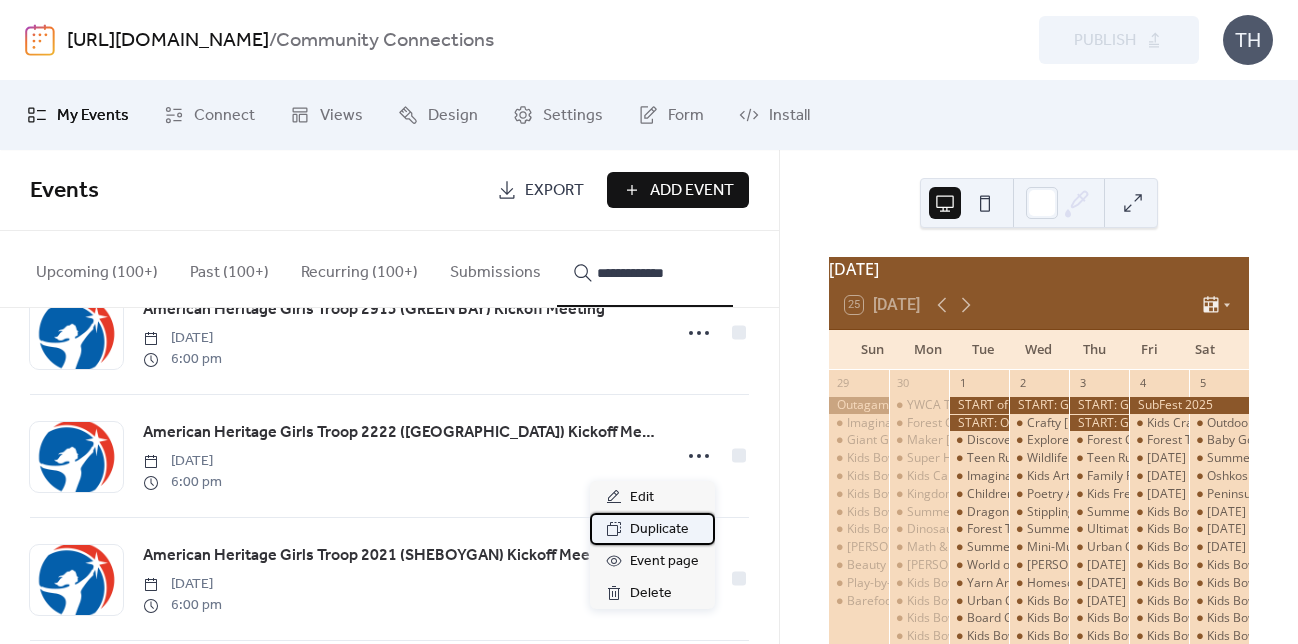 click on "Duplicate" at bounding box center [652, 529] 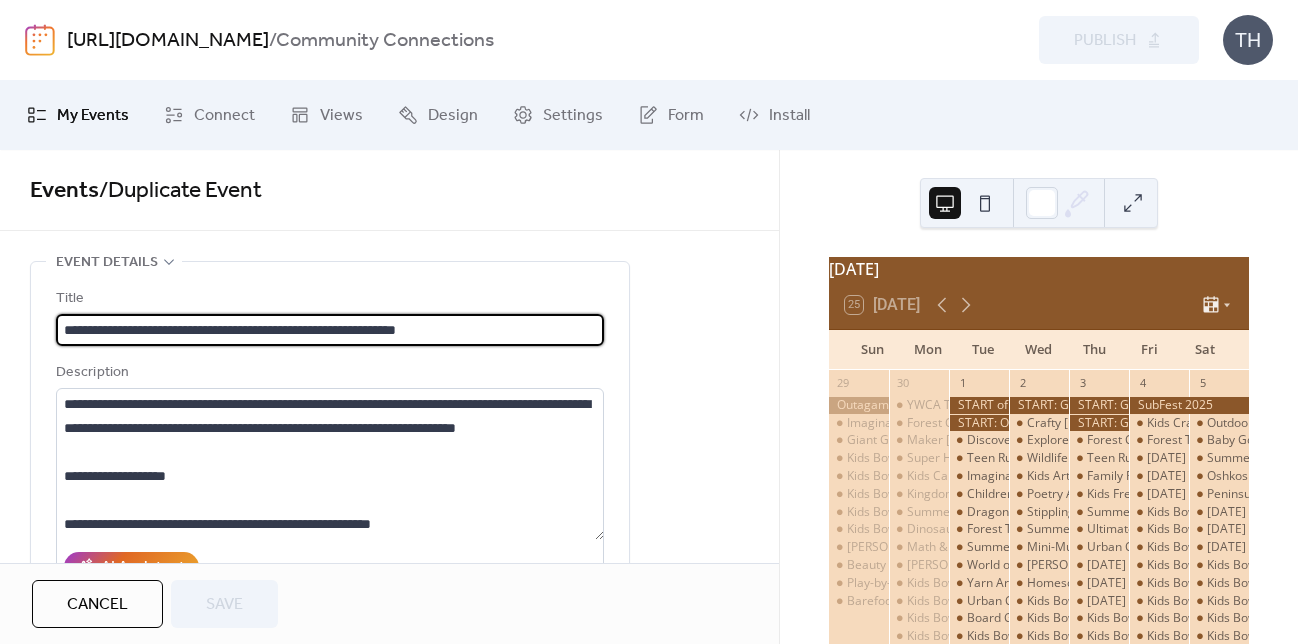 drag, startPoint x: 249, startPoint y: 329, endPoint x: 277, endPoint y: 330, distance: 28.01785 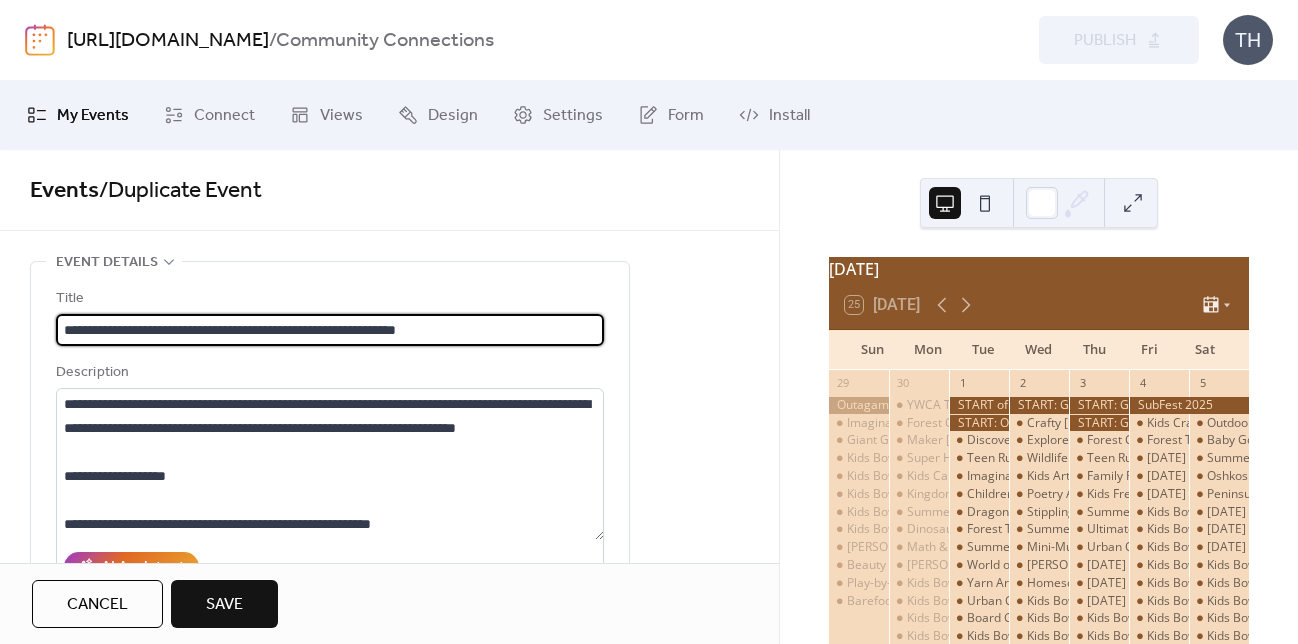 scroll, scrollTop: 1, scrollLeft: 0, axis: vertical 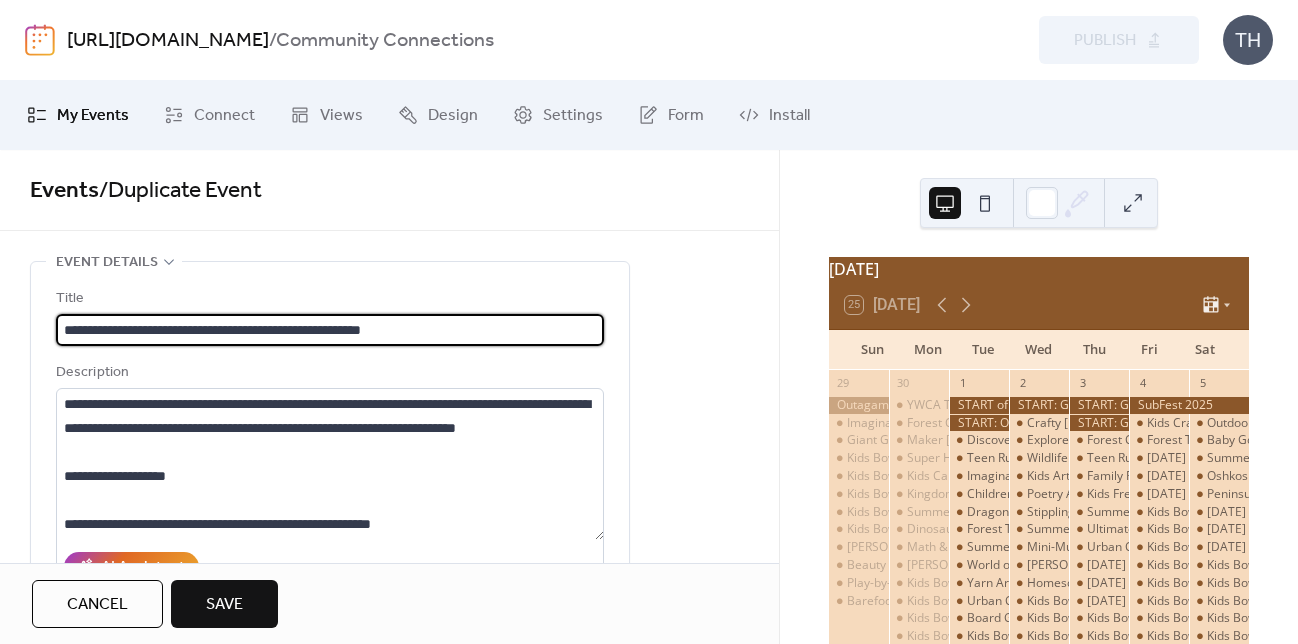 type on "**********" 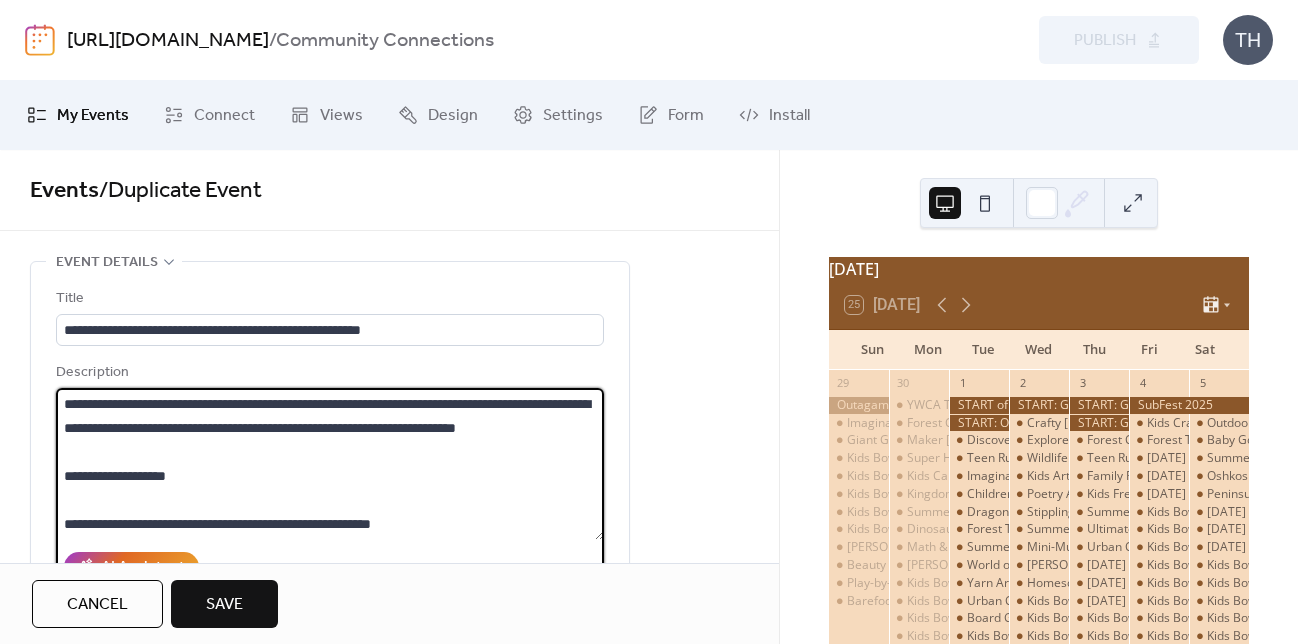 click on "**********" at bounding box center (330, 464) 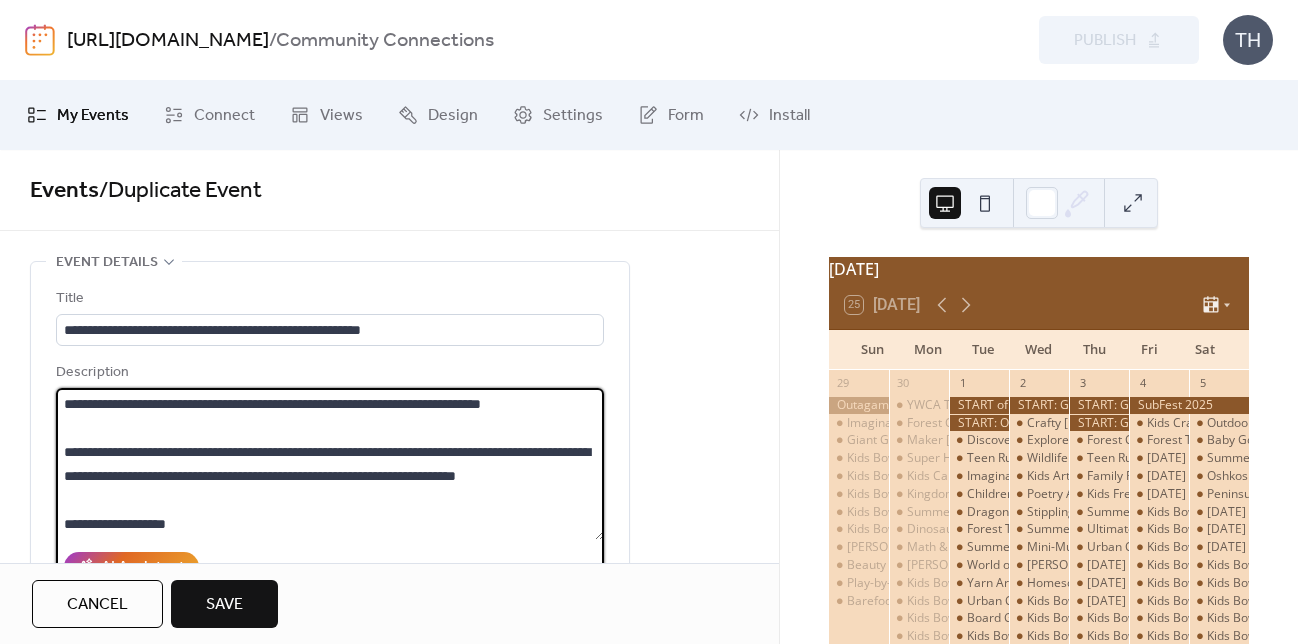 click on "**********" at bounding box center (330, 464) 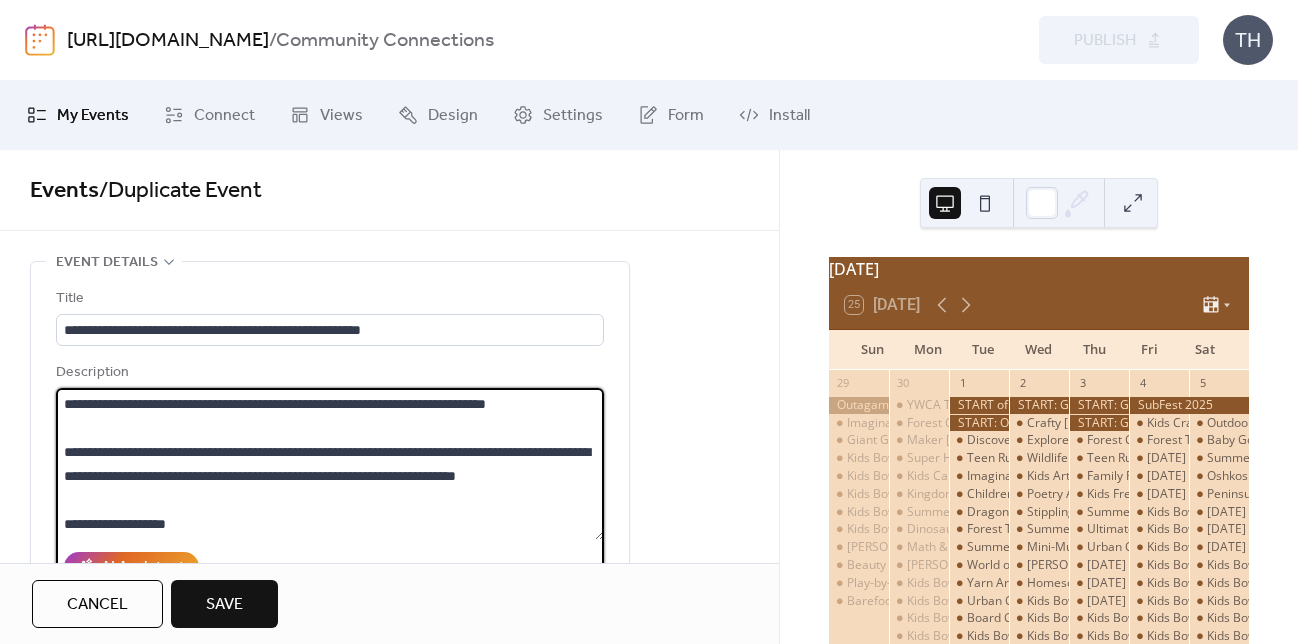 drag, startPoint x: 66, startPoint y: 451, endPoint x: 188, endPoint y: 452, distance: 122.0041 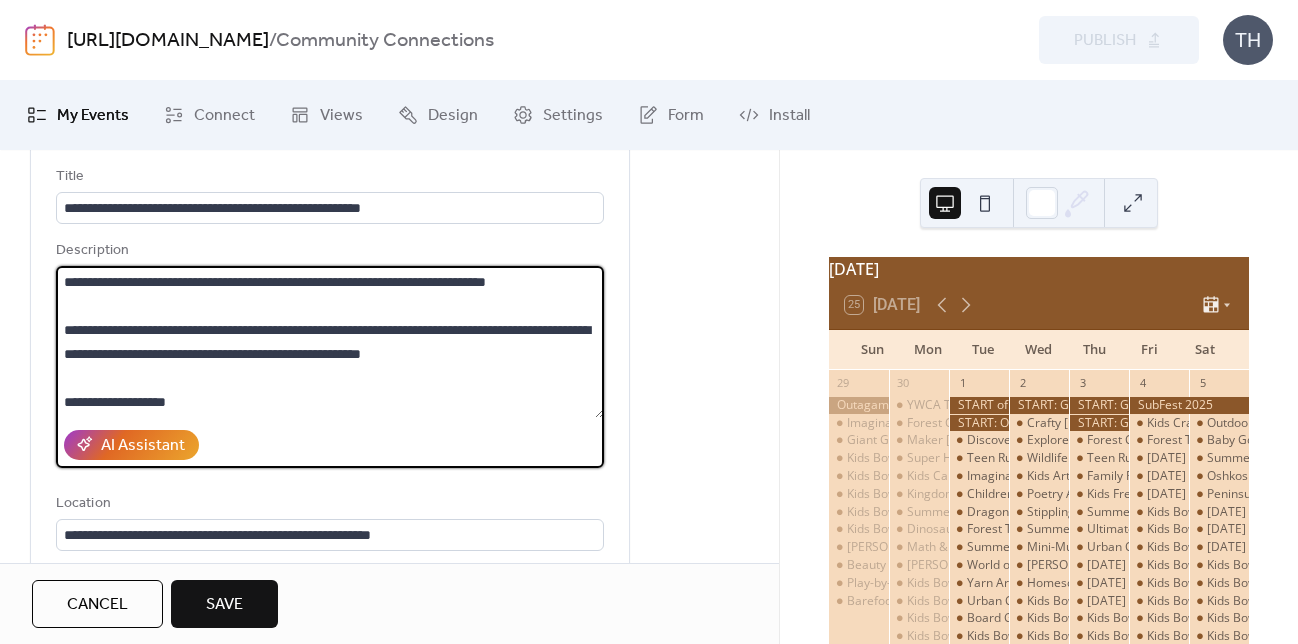 scroll, scrollTop: 151, scrollLeft: 0, axis: vertical 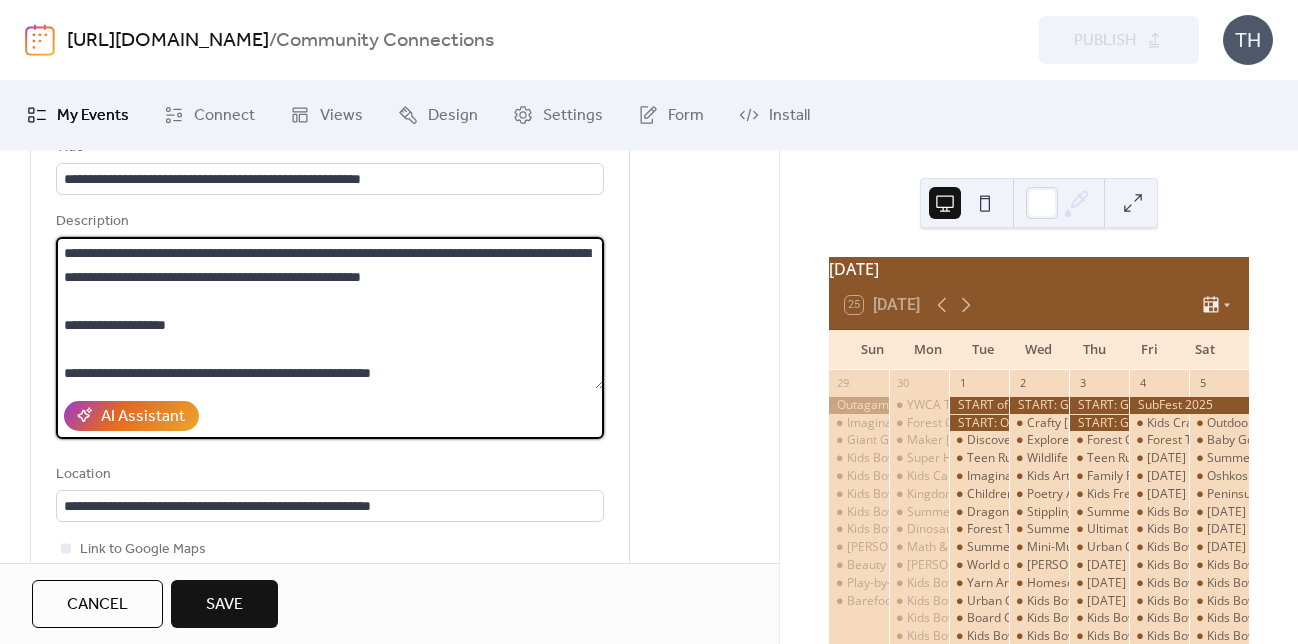 drag, startPoint x: 332, startPoint y: 344, endPoint x: 499, endPoint y: 347, distance: 167.02695 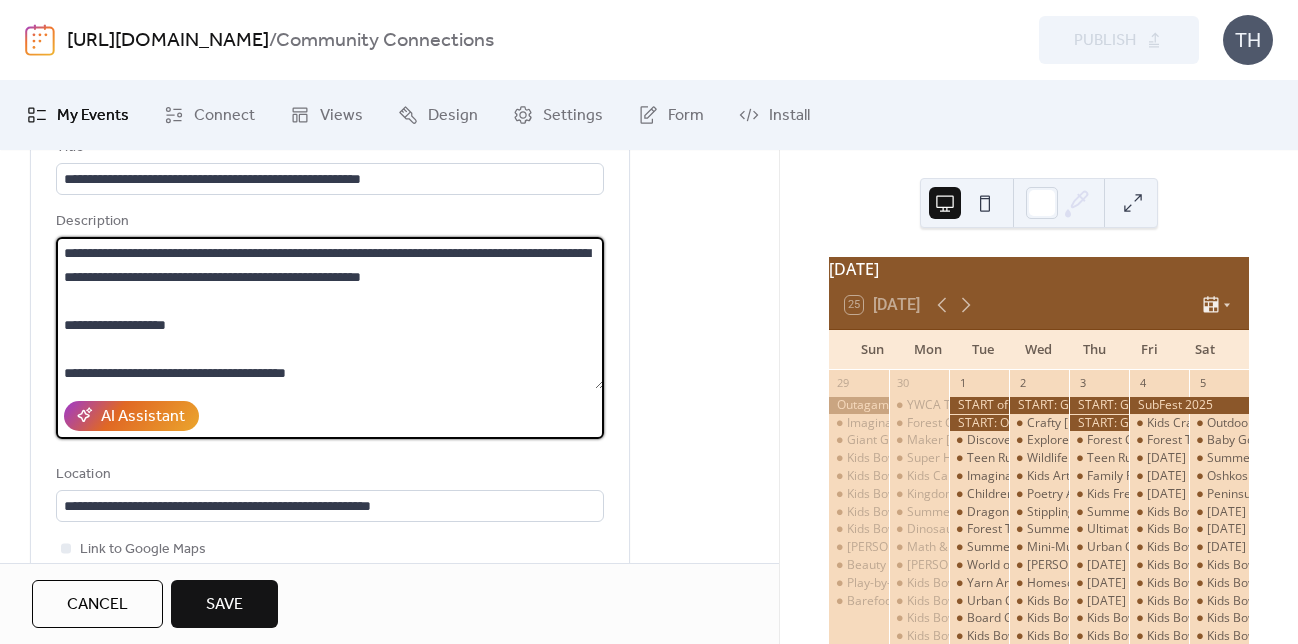 paste on "**********" 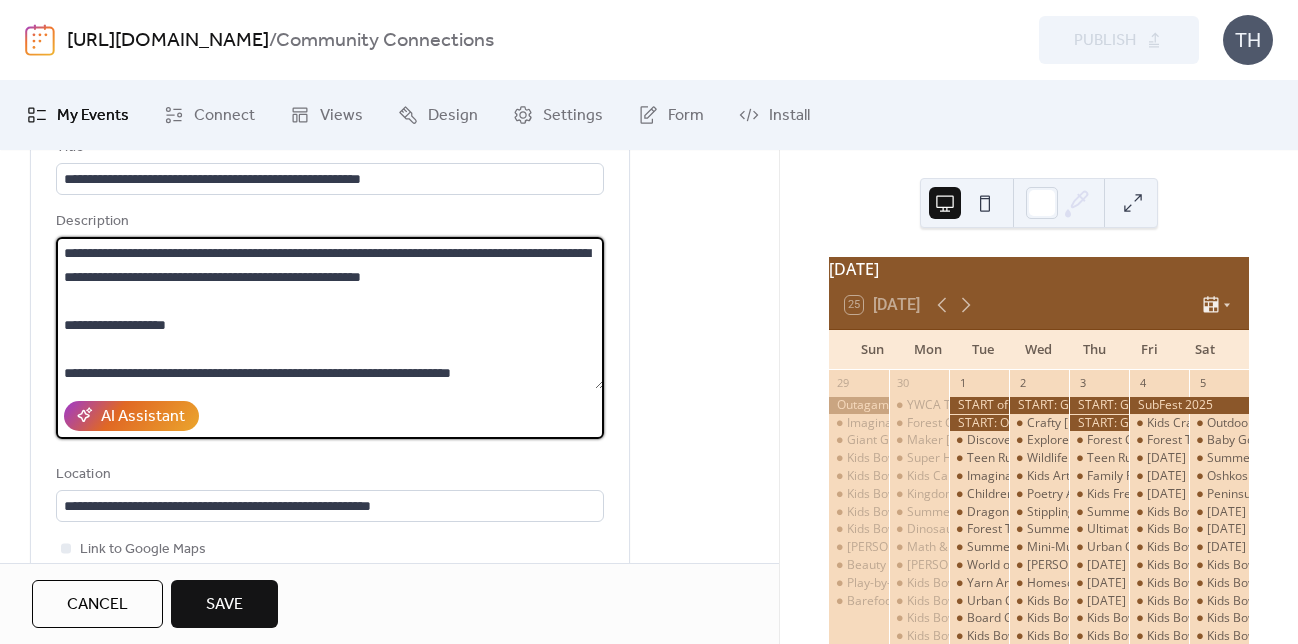 drag, startPoint x: 337, startPoint y: 352, endPoint x: 420, endPoint y: 348, distance: 83.09633 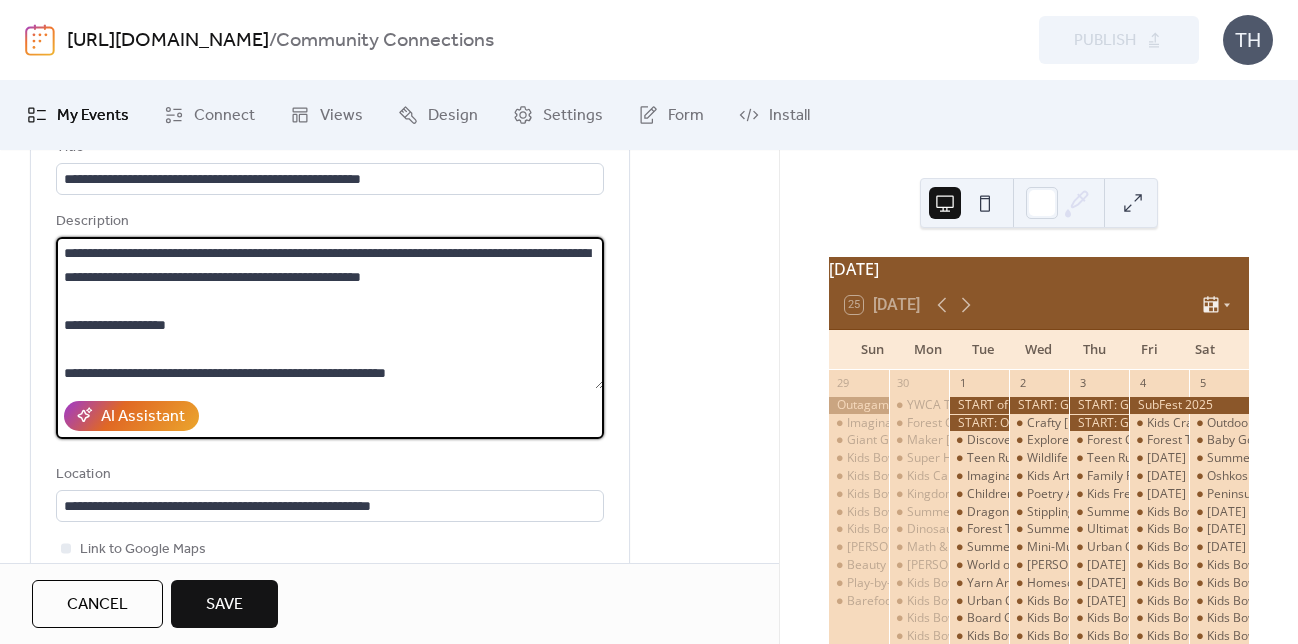 click on "**********" at bounding box center (330, 313) 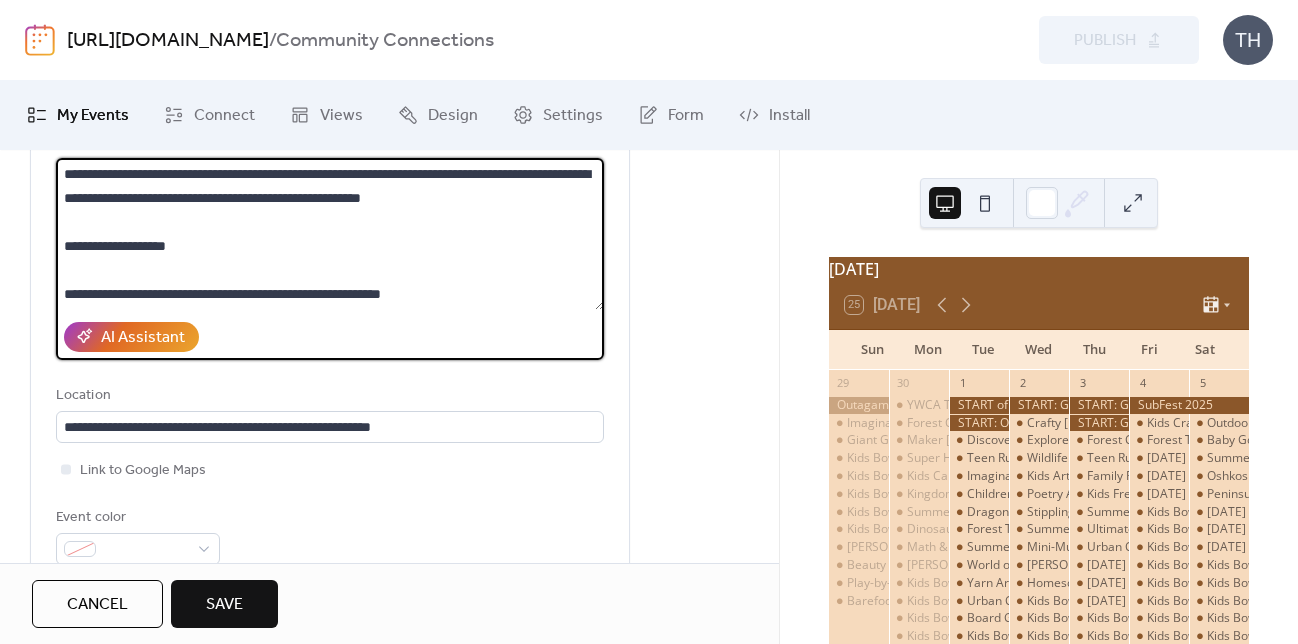 scroll, scrollTop: 285, scrollLeft: 0, axis: vertical 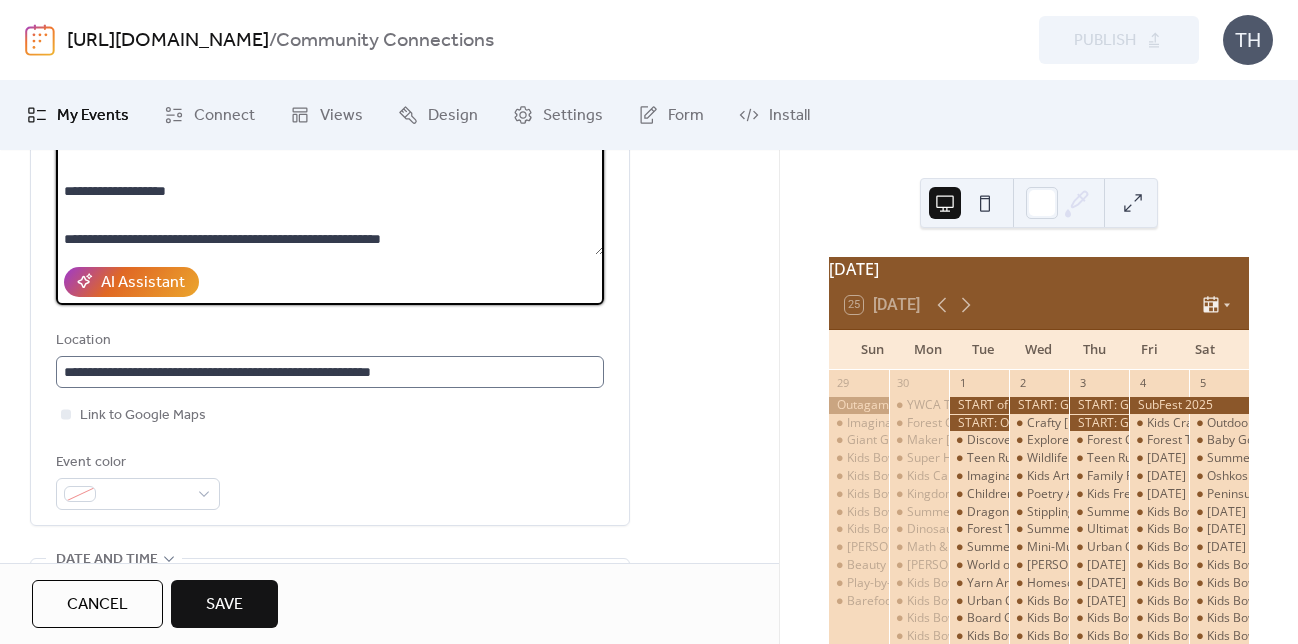 type on "**********" 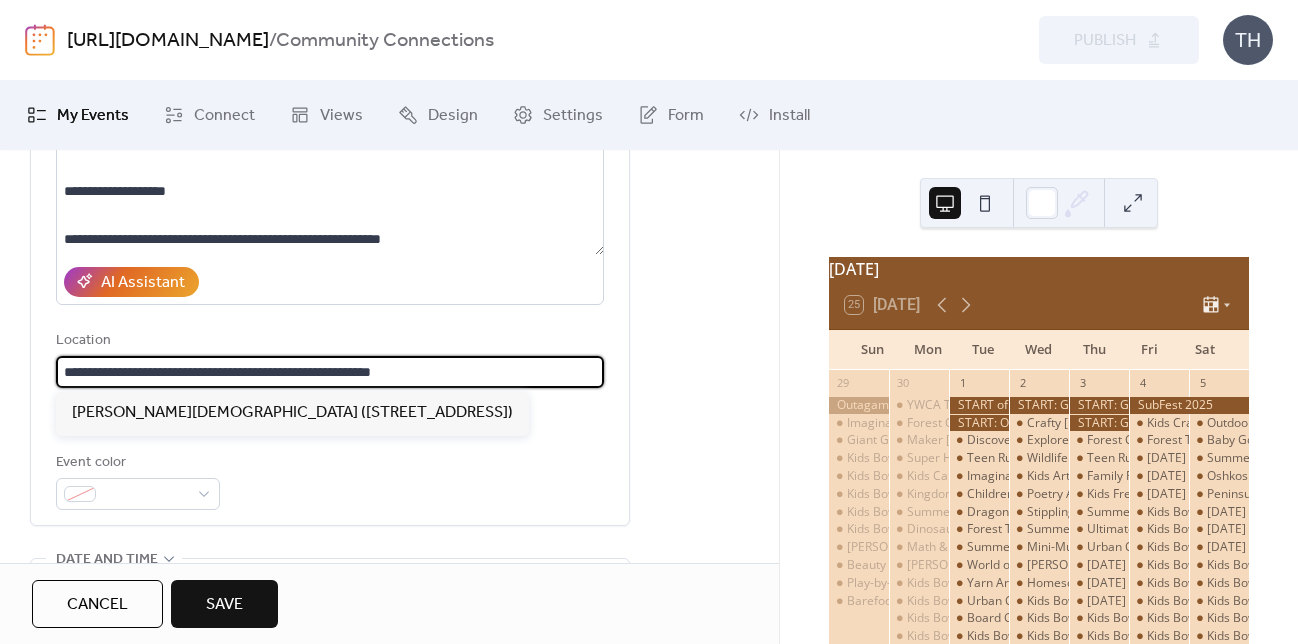 drag, startPoint x: 431, startPoint y: 368, endPoint x: -29, endPoint y: 338, distance: 460.97723 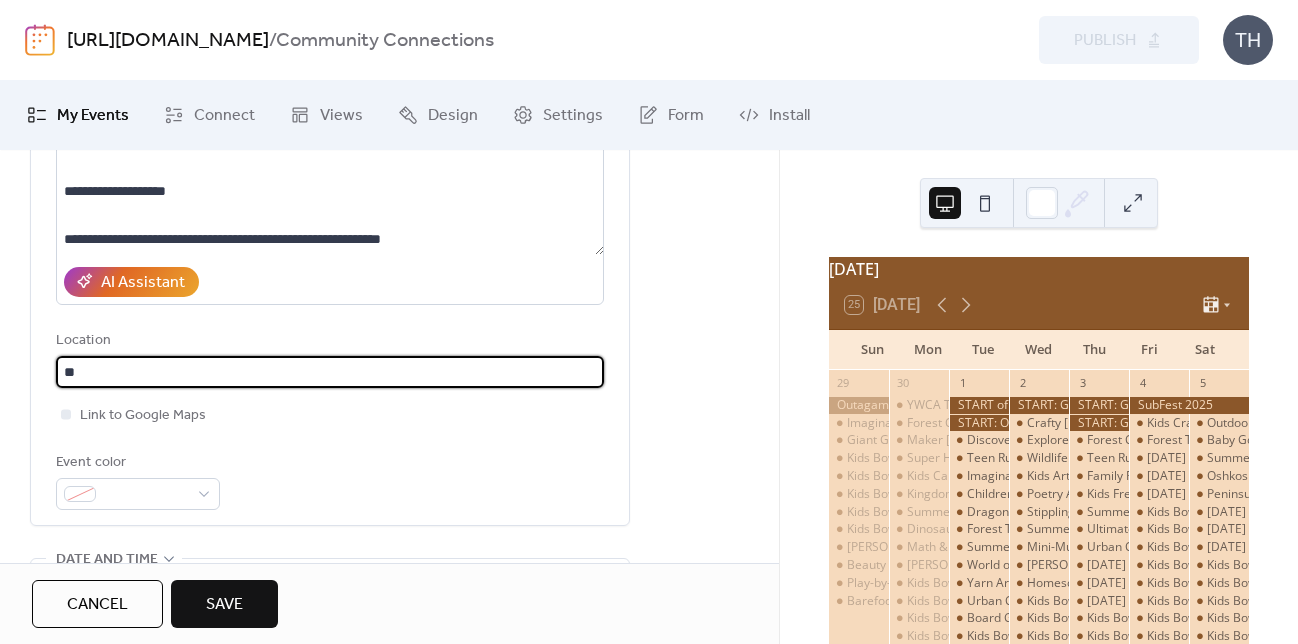 type on "*" 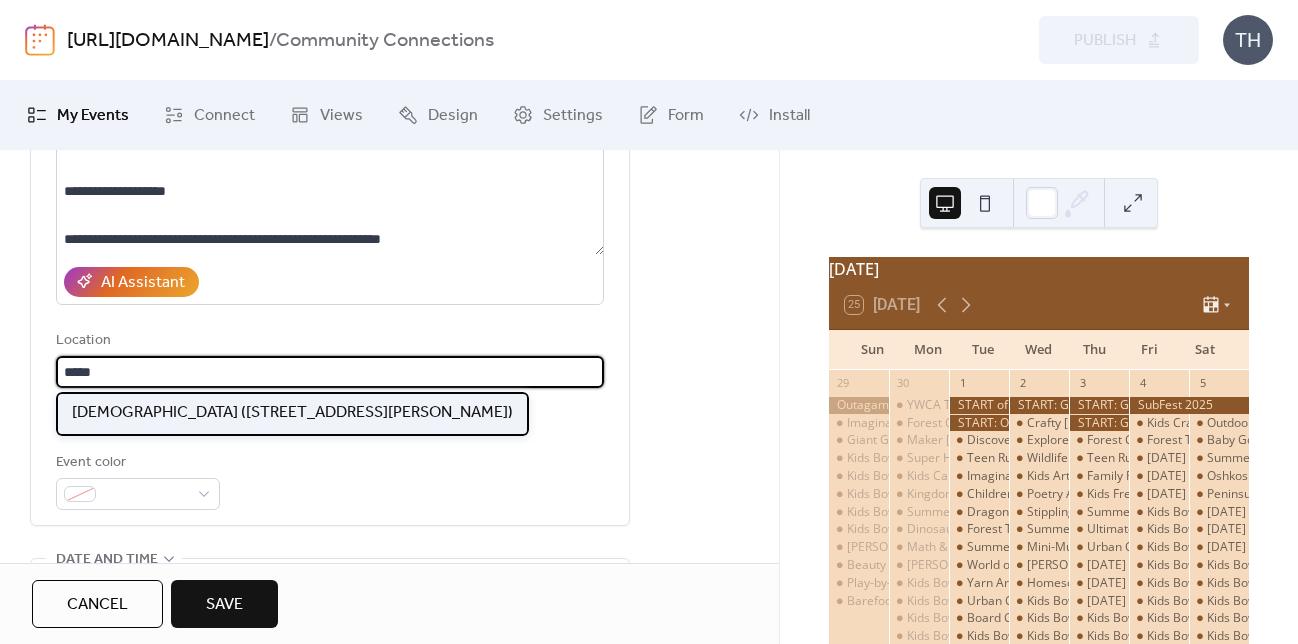 click on "[DEMOGRAPHIC_DATA] ([STREET_ADDRESS][PERSON_NAME])" at bounding box center [292, 413] 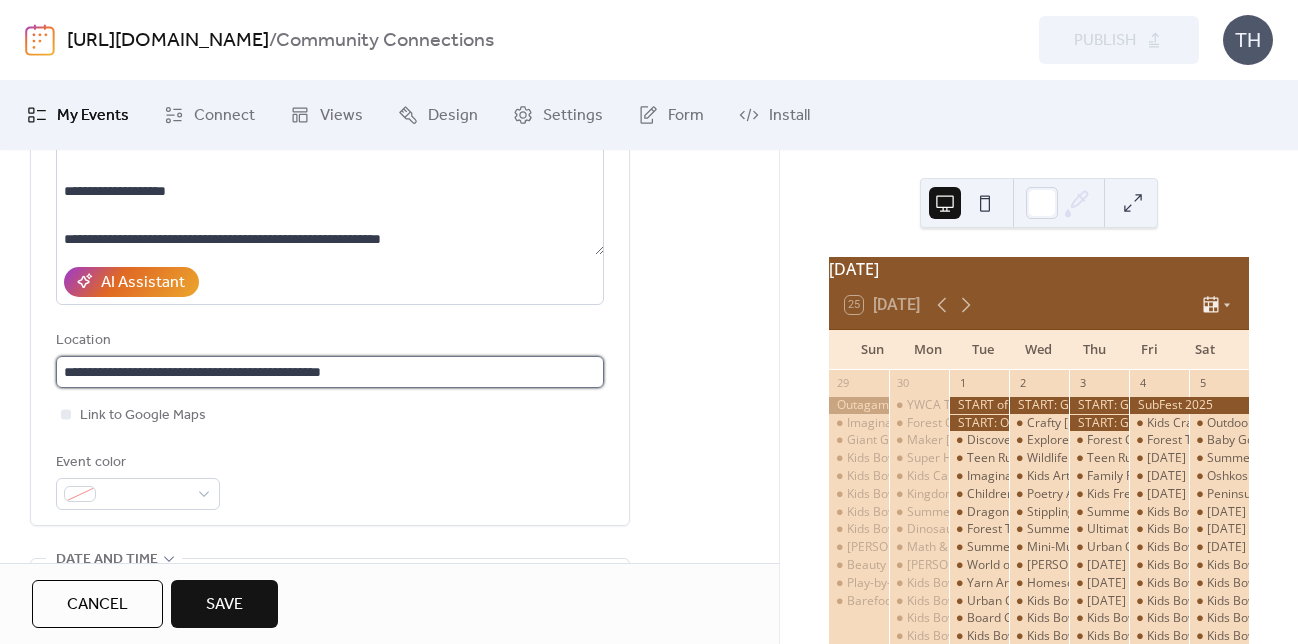 click on "**********" at bounding box center [330, 372] 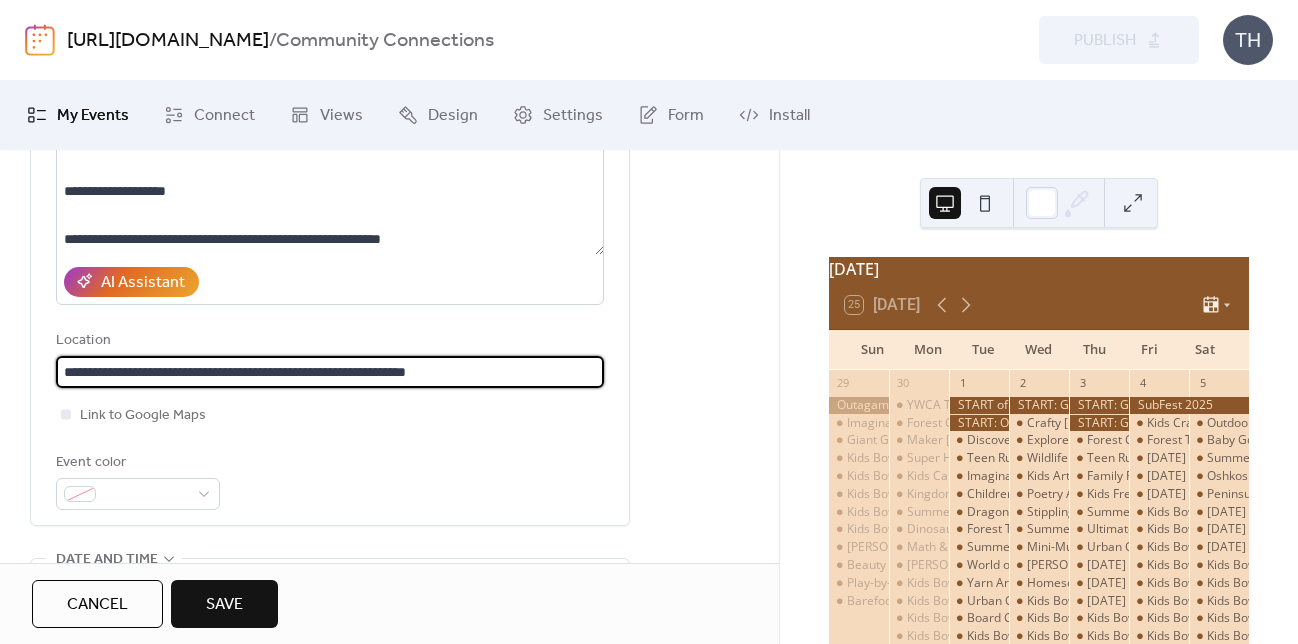 drag, startPoint x: 480, startPoint y: 371, endPoint x: 509, endPoint y: 371, distance: 29 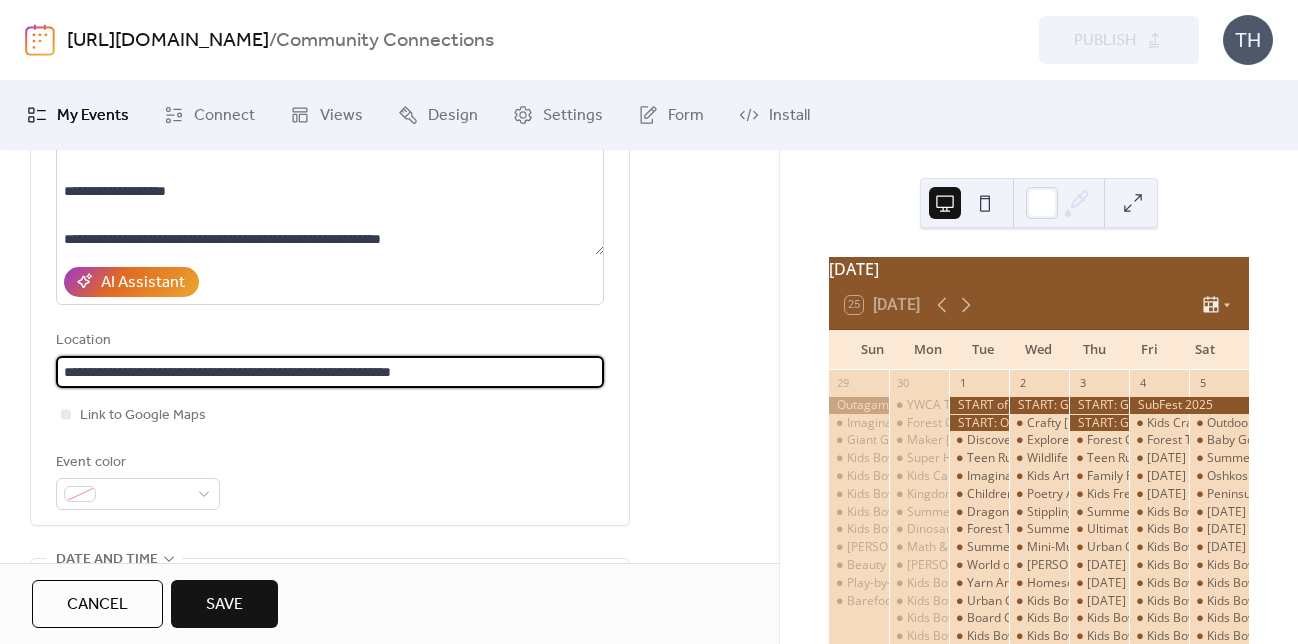 type on "**********" 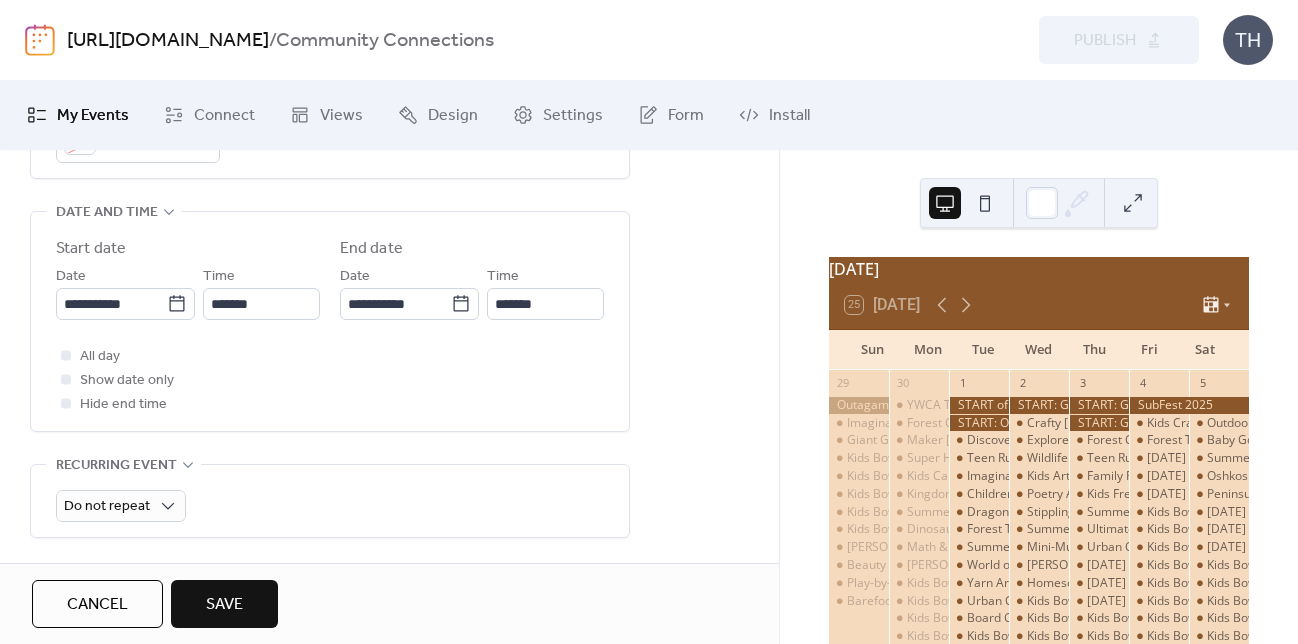 scroll, scrollTop: 701, scrollLeft: 0, axis: vertical 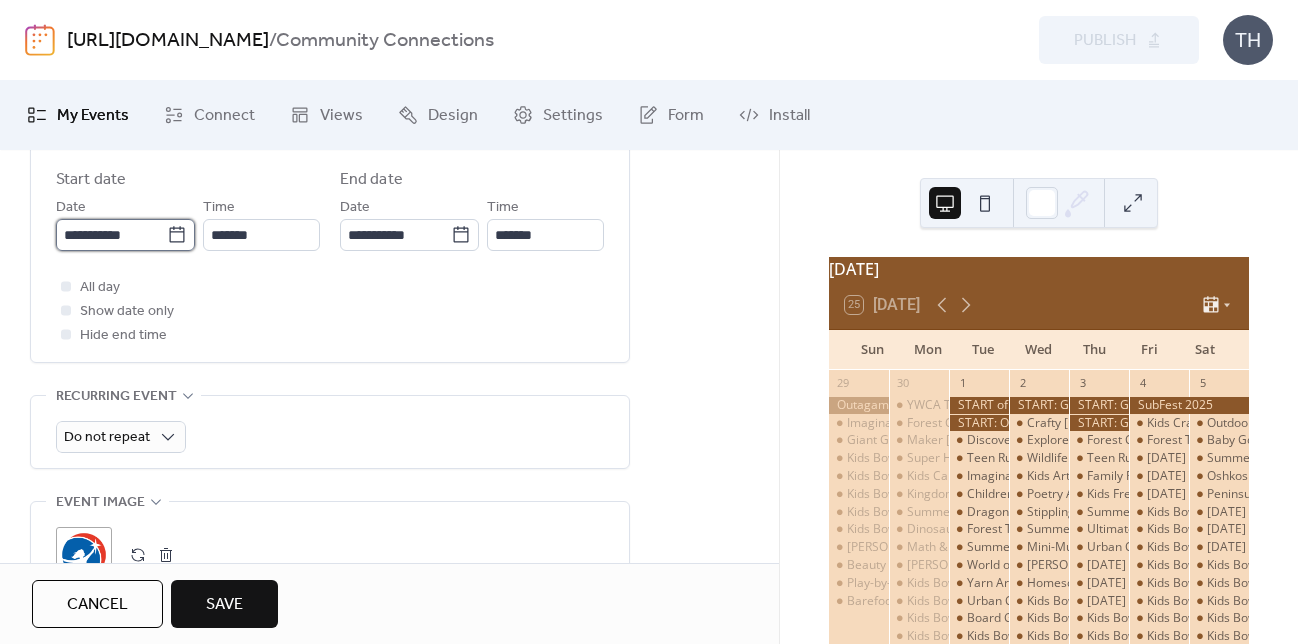 type 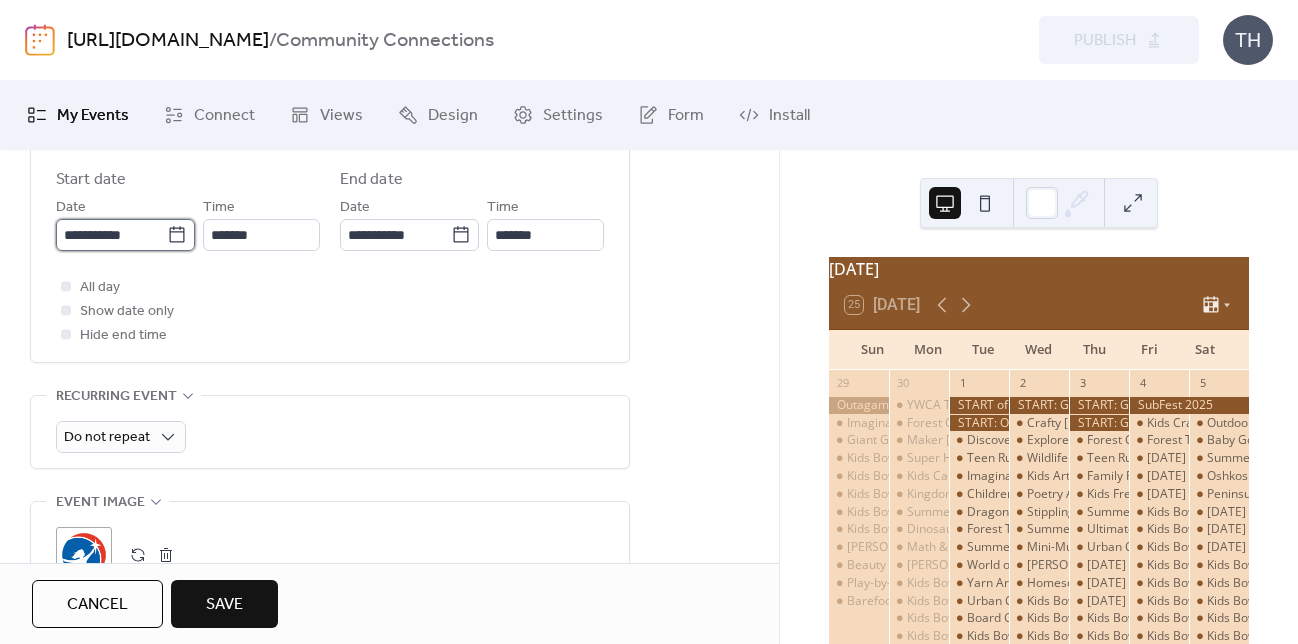 click on "**********" at bounding box center (111, 235) 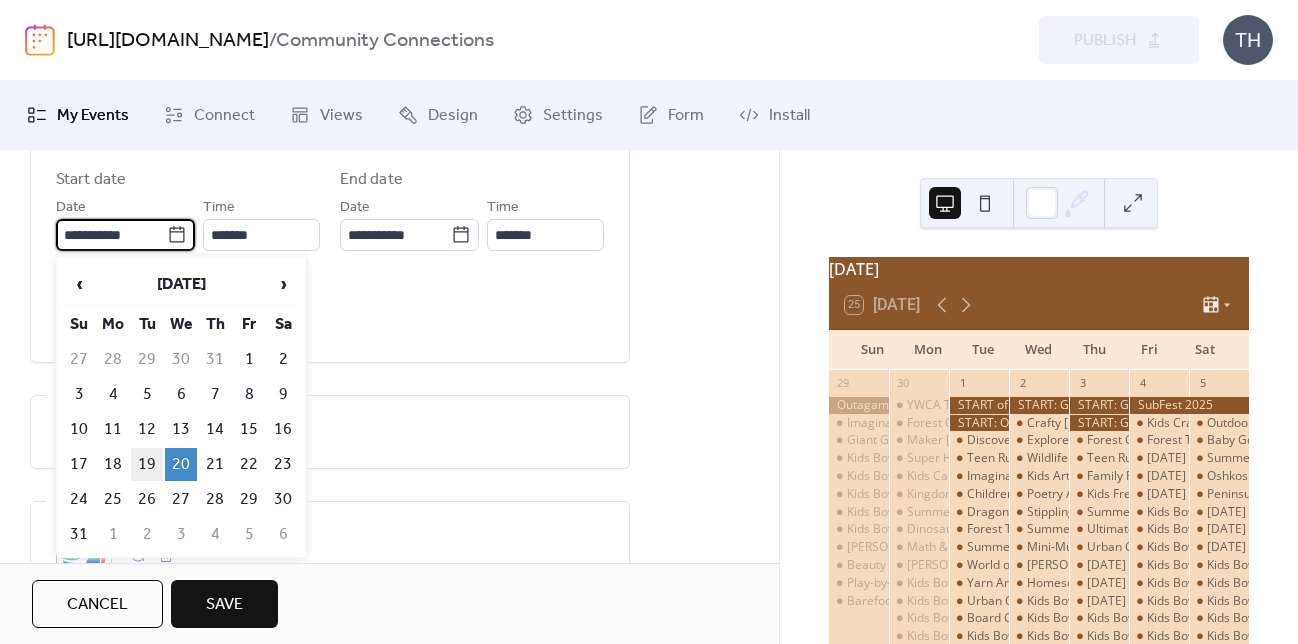 click on "19" at bounding box center (147, 464) 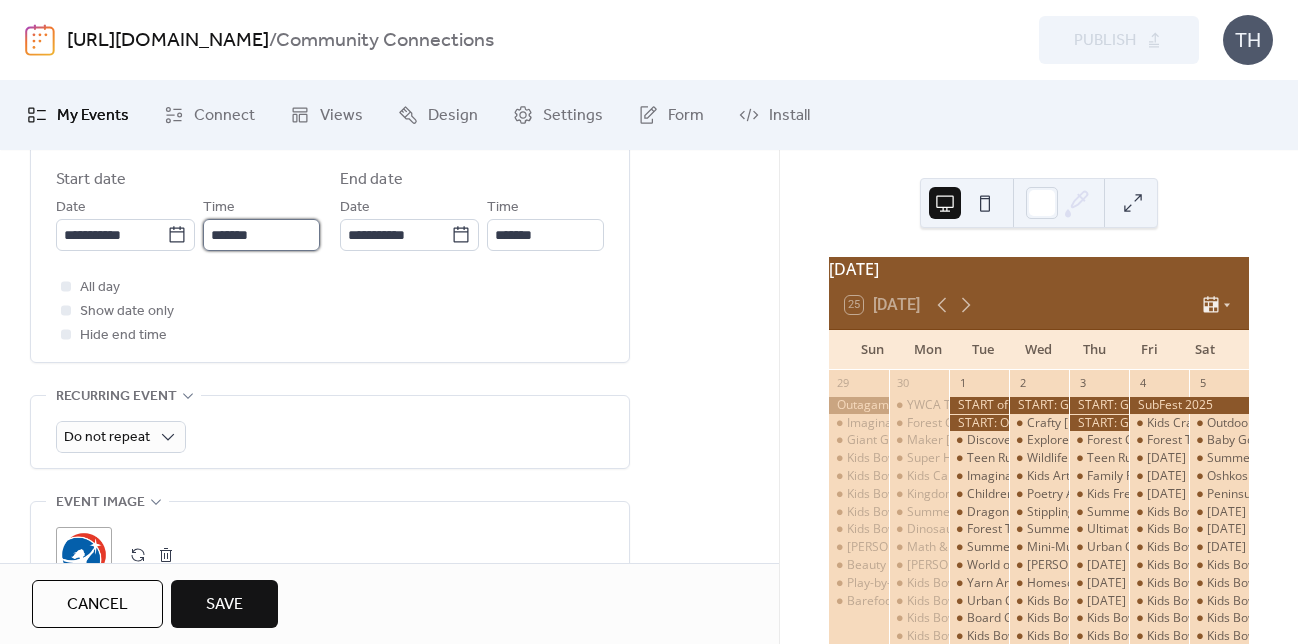 click on "*******" at bounding box center (261, 235) 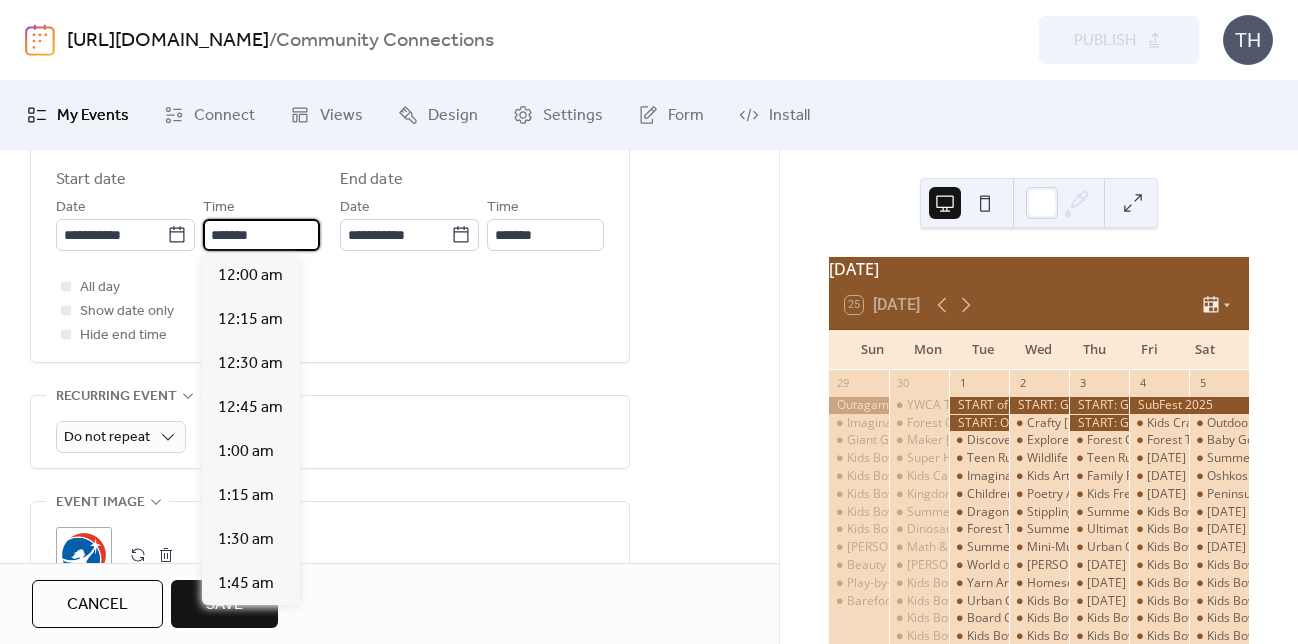 scroll, scrollTop: 3276, scrollLeft: 0, axis: vertical 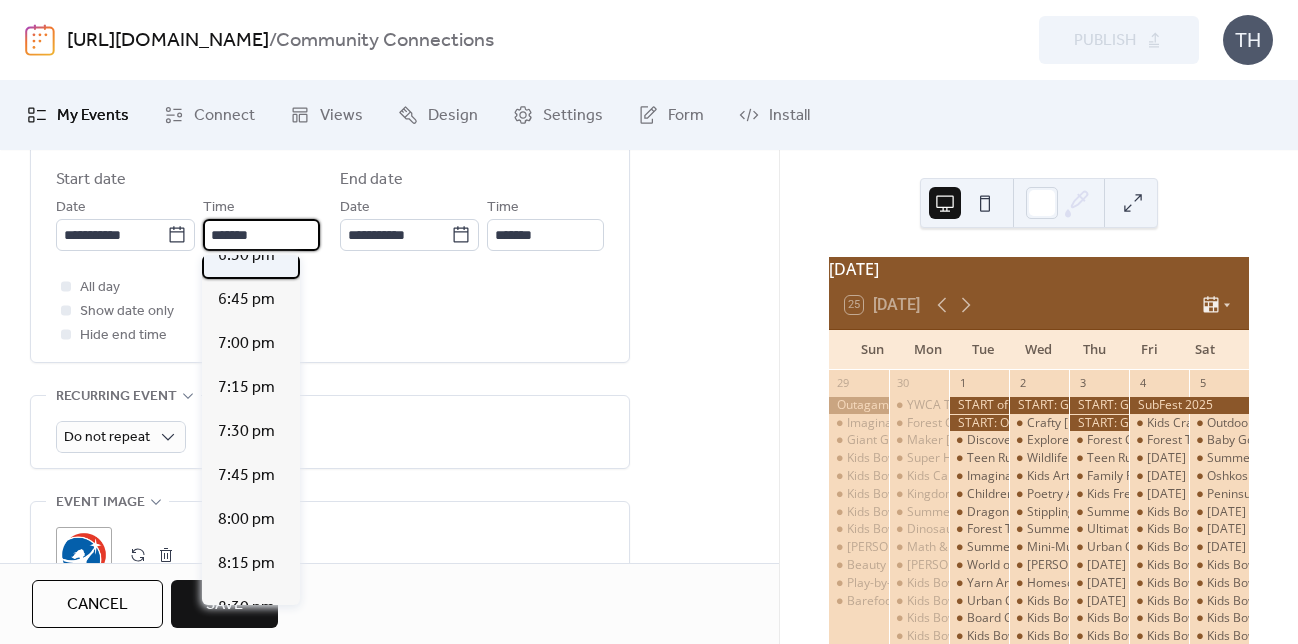 click on "6:30 pm" at bounding box center (251, 257) 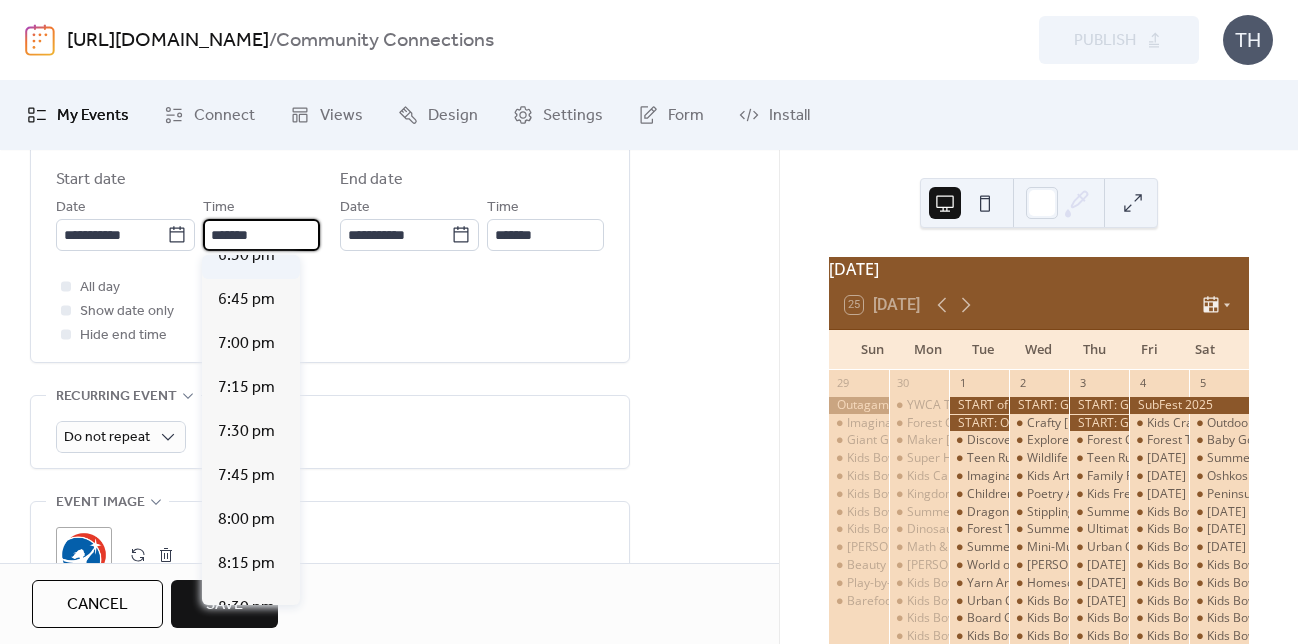 type on "*******" 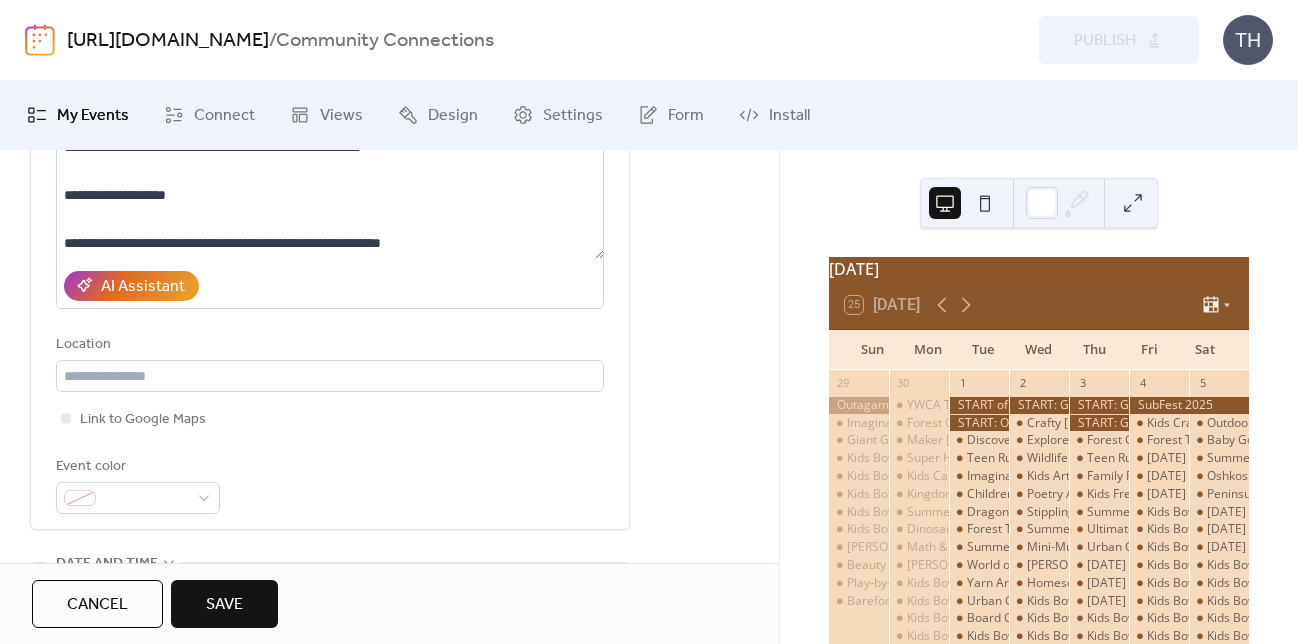 scroll, scrollTop: 265, scrollLeft: 0, axis: vertical 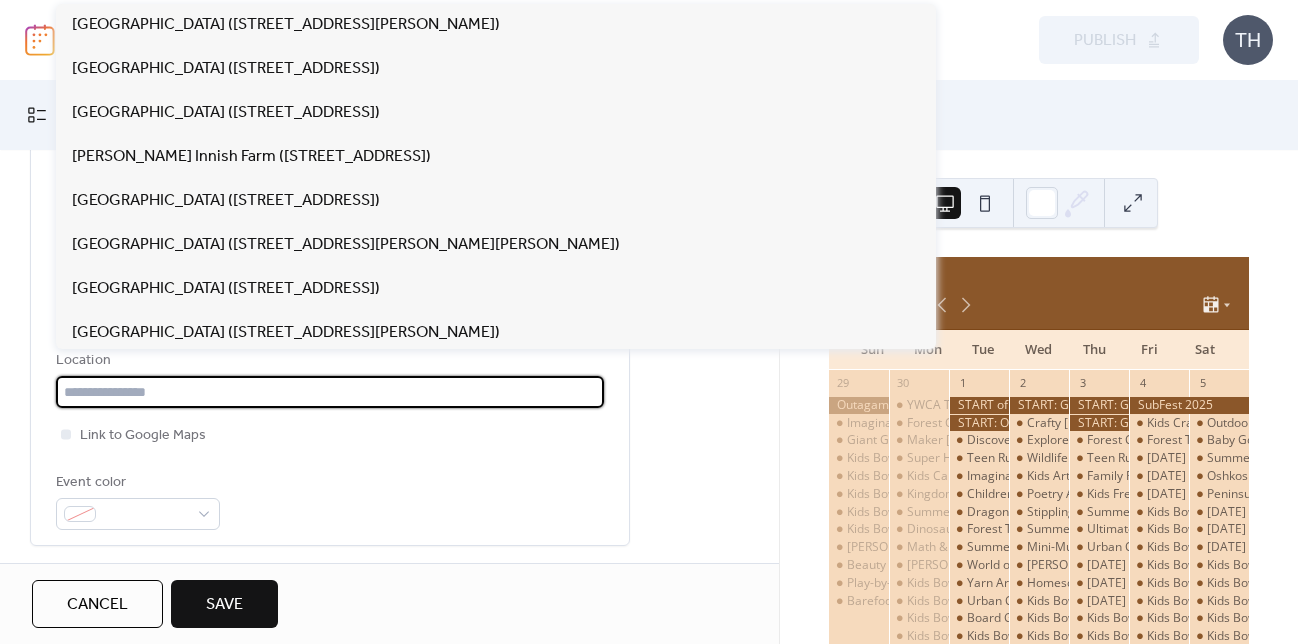 click at bounding box center [330, 392] 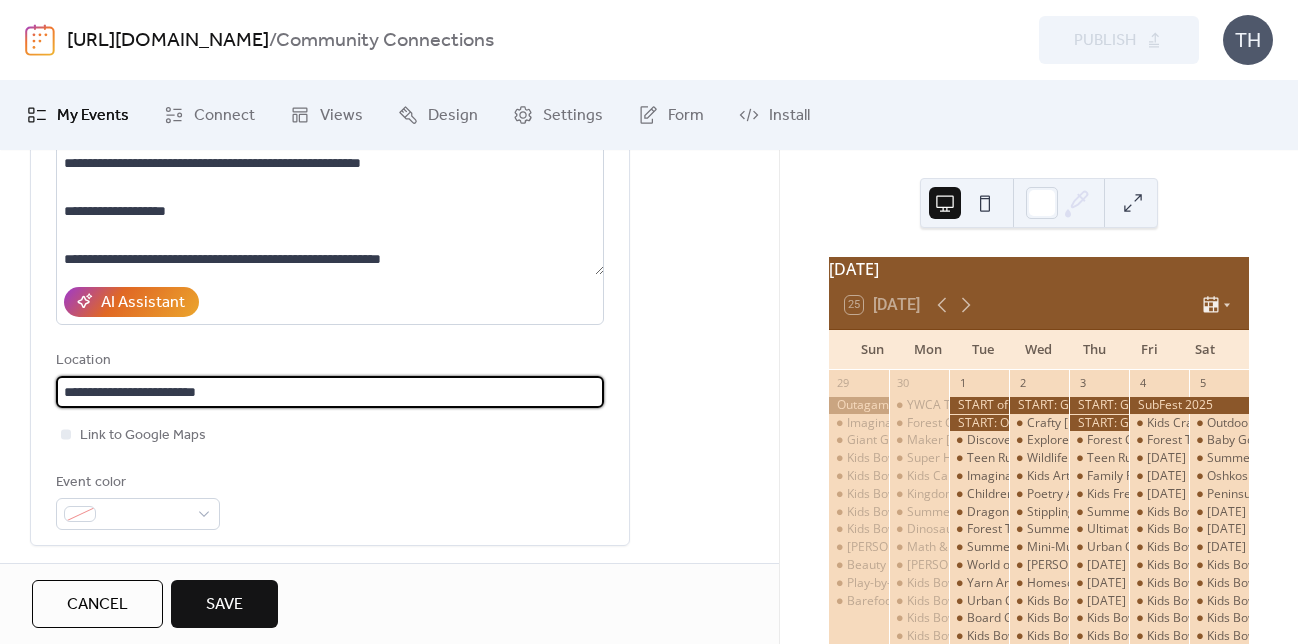 drag, startPoint x: 170, startPoint y: 391, endPoint x: 33, endPoint y: 388, distance: 137.03284 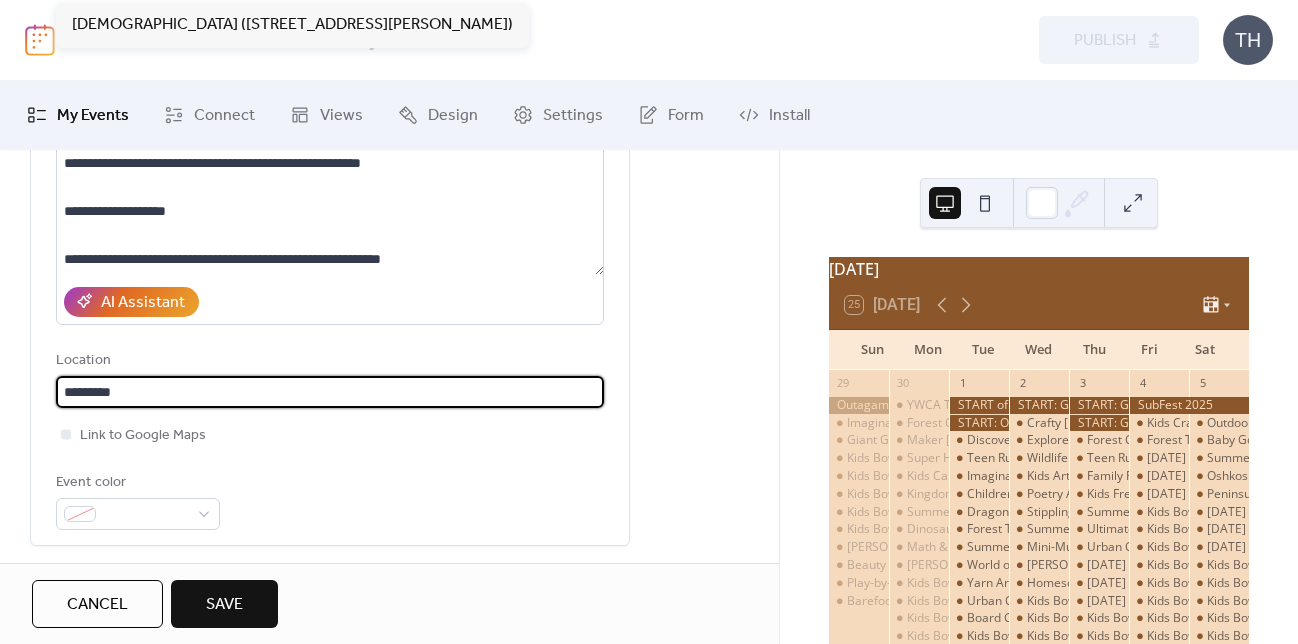 click on "********" at bounding box center [330, 392] 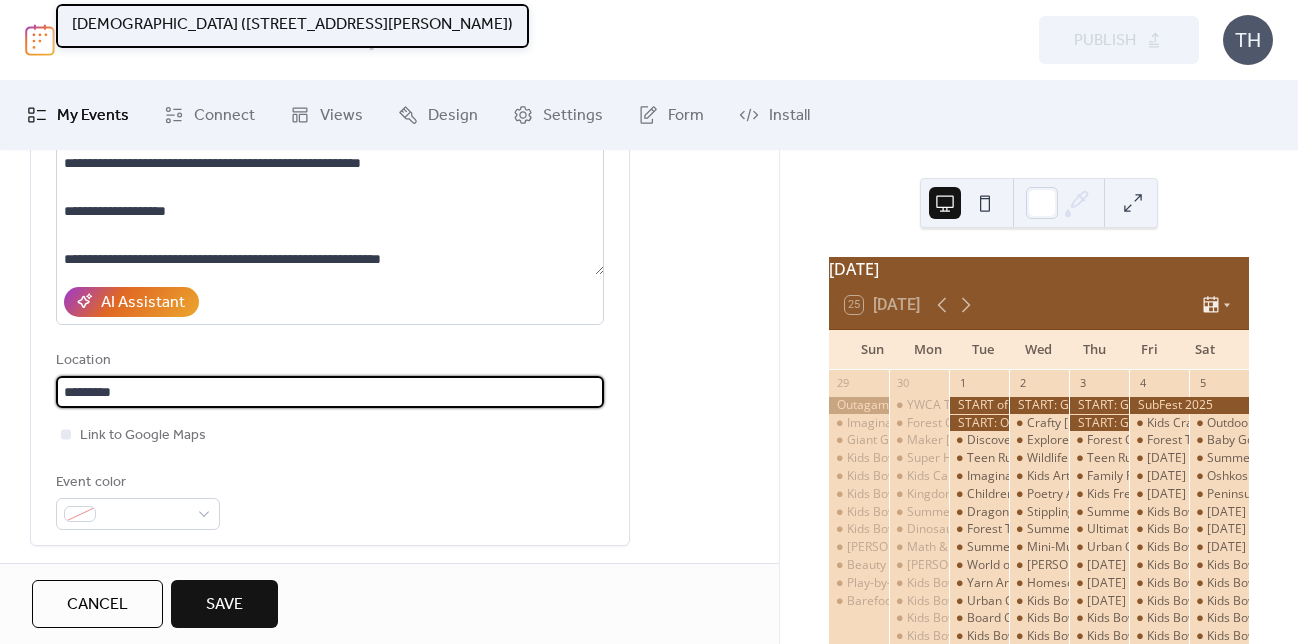 click on "[DEMOGRAPHIC_DATA] ([STREET_ADDRESS][PERSON_NAME])" at bounding box center (292, 25) 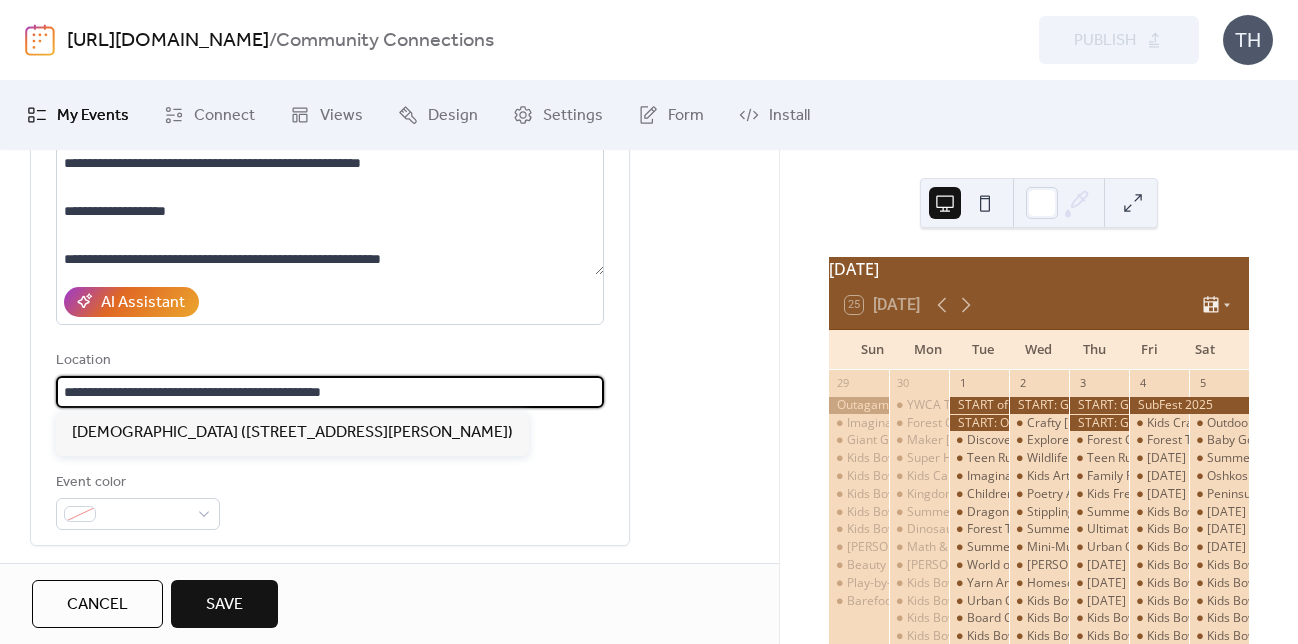 scroll, scrollTop: 1, scrollLeft: 0, axis: vertical 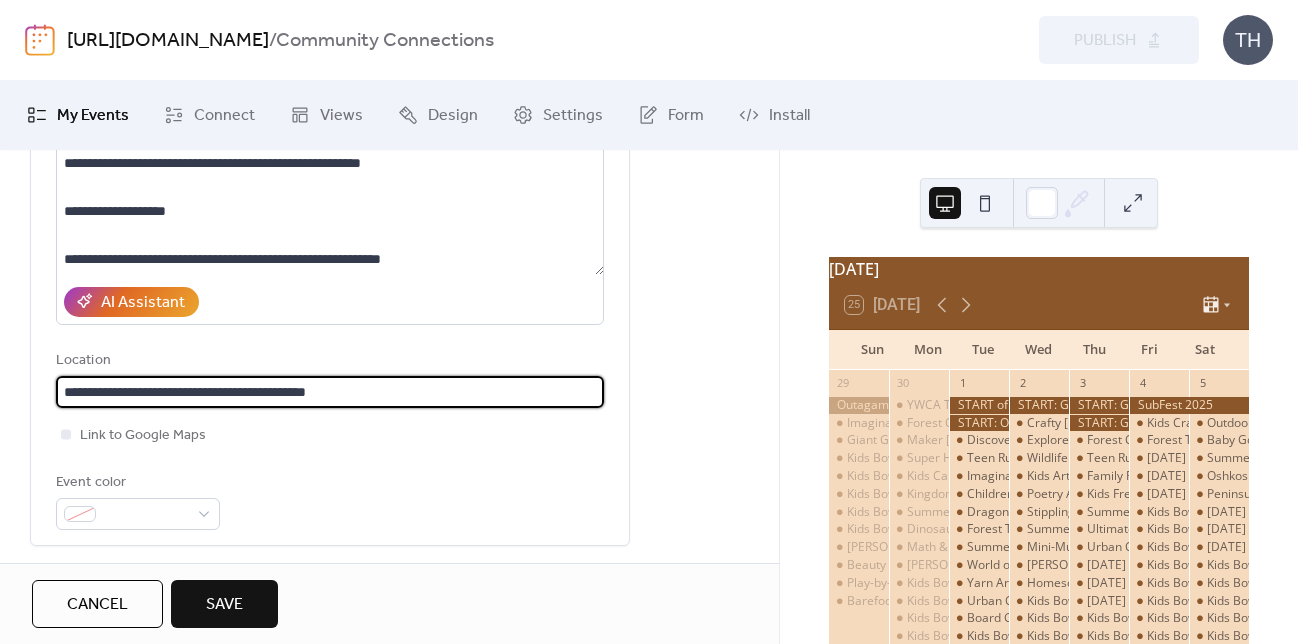 click on "**********" at bounding box center (330, 392) 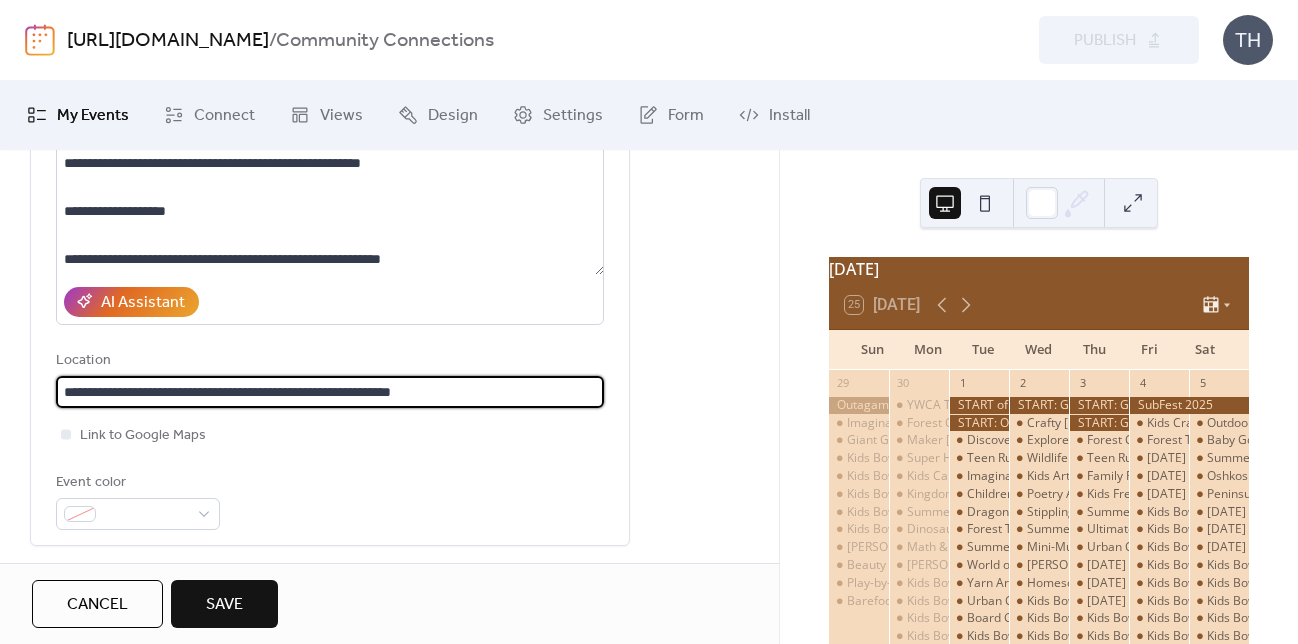 drag, startPoint x: 503, startPoint y: 396, endPoint x: -45, endPoint y: 393, distance: 548.00824 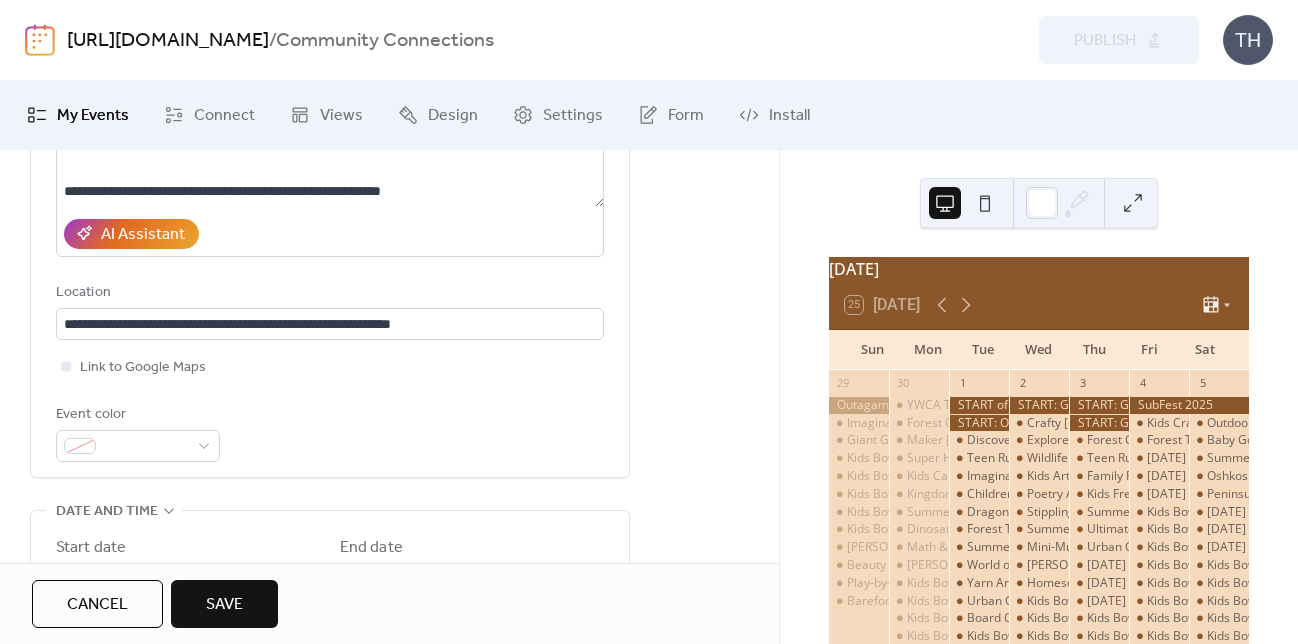scroll, scrollTop: 156, scrollLeft: 0, axis: vertical 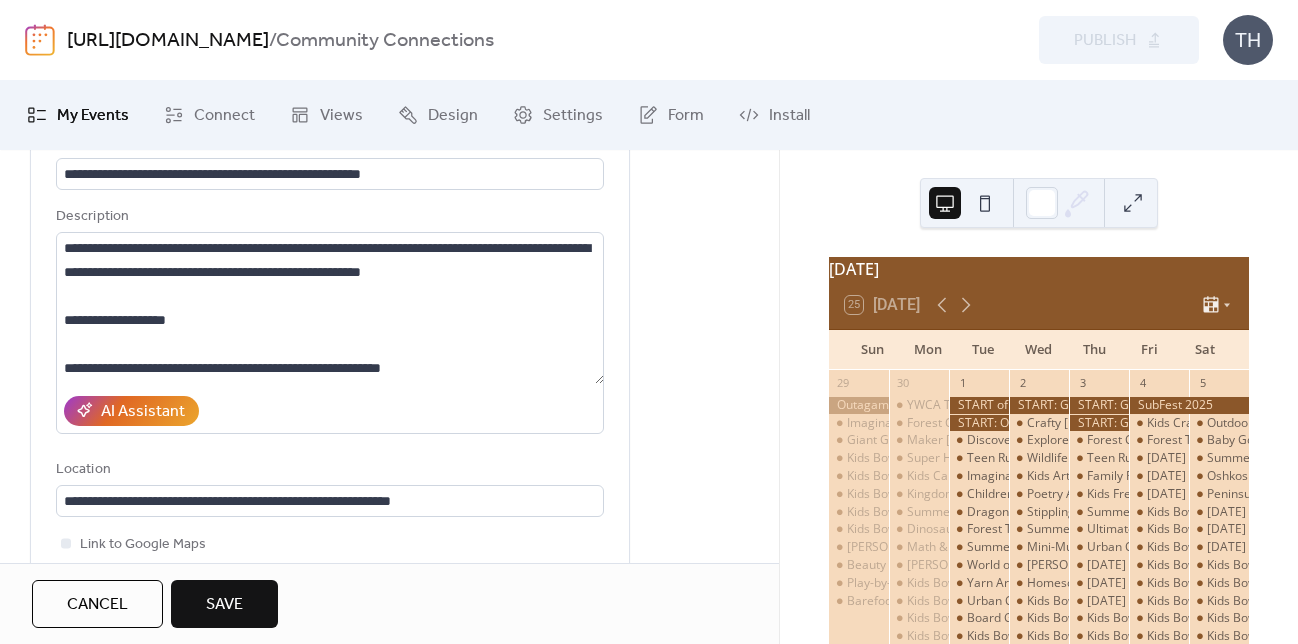 click on "Save" at bounding box center (224, 604) 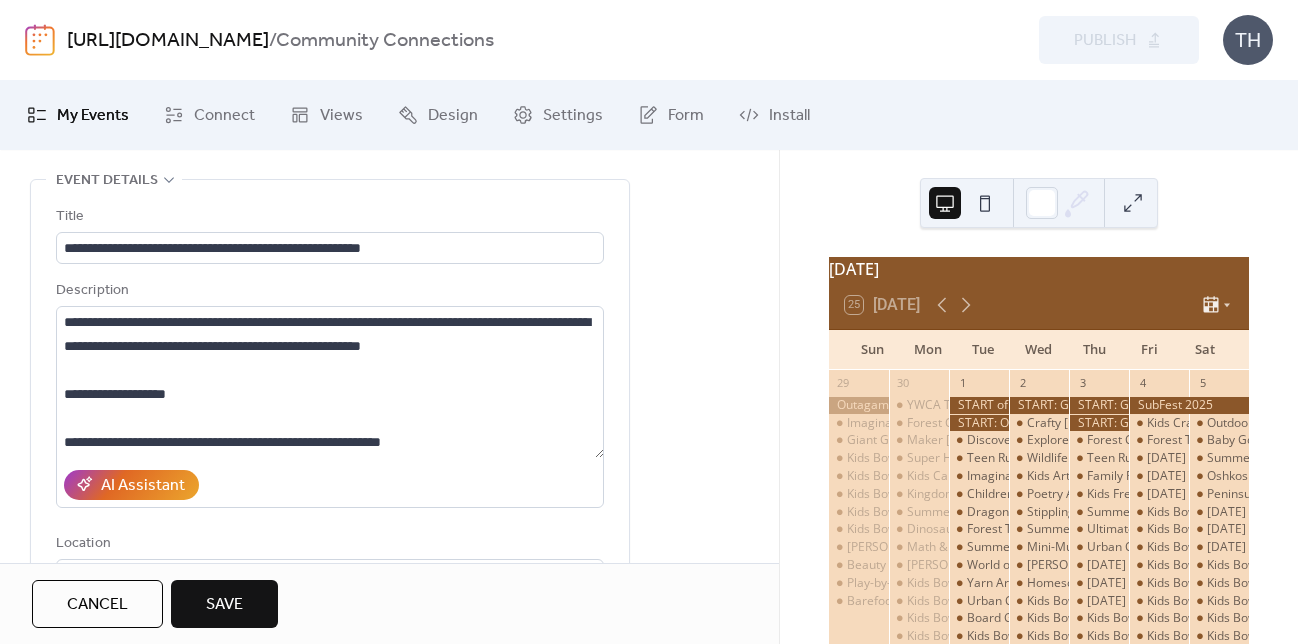 scroll, scrollTop: 230, scrollLeft: 0, axis: vertical 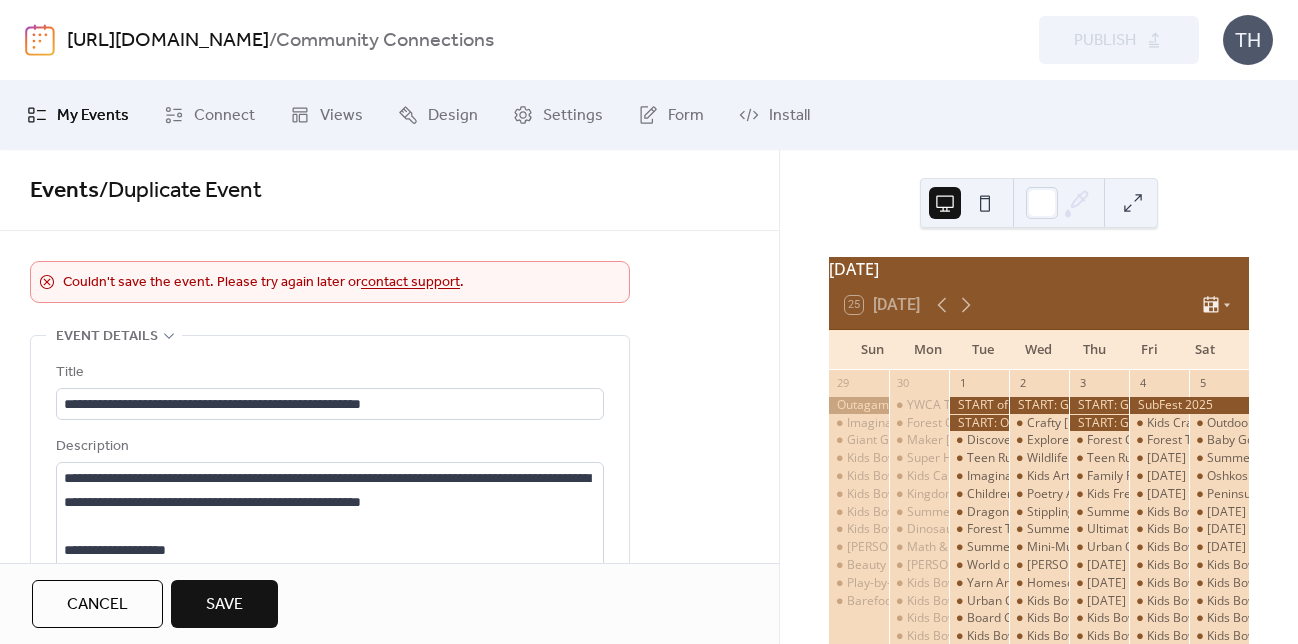 click on "[URL][DOMAIN_NAME]" at bounding box center (168, 41) 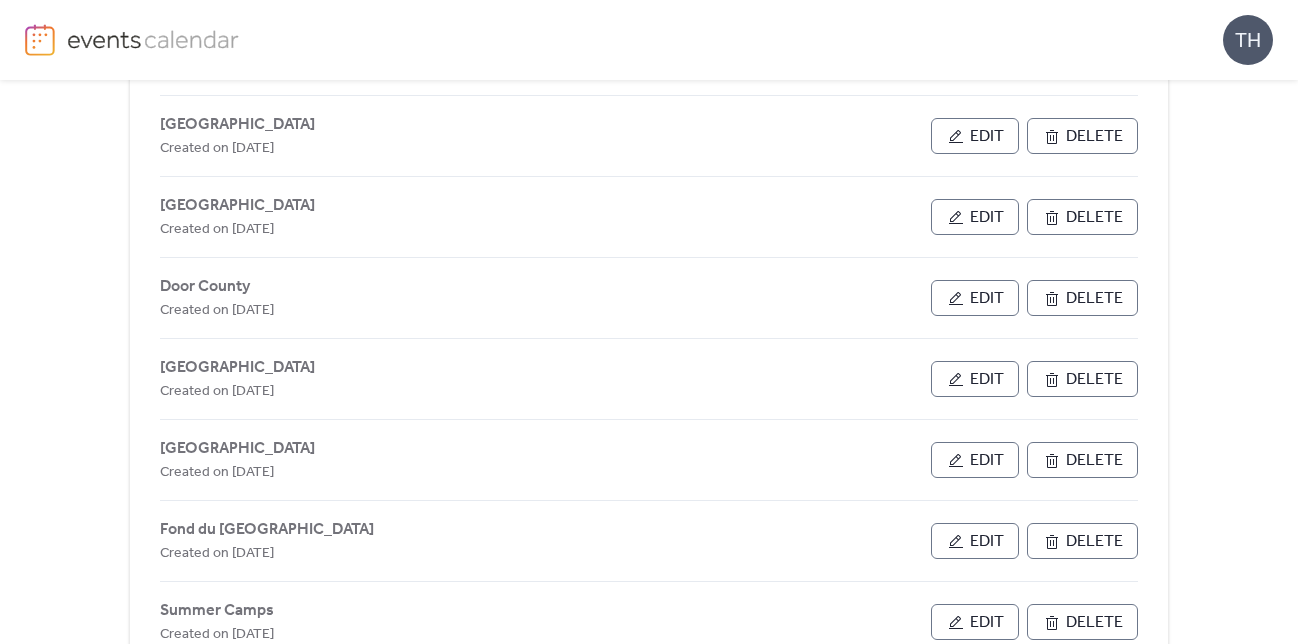 scroll, scrollTop: 1032, scrollLeft: 0, axis: vertical 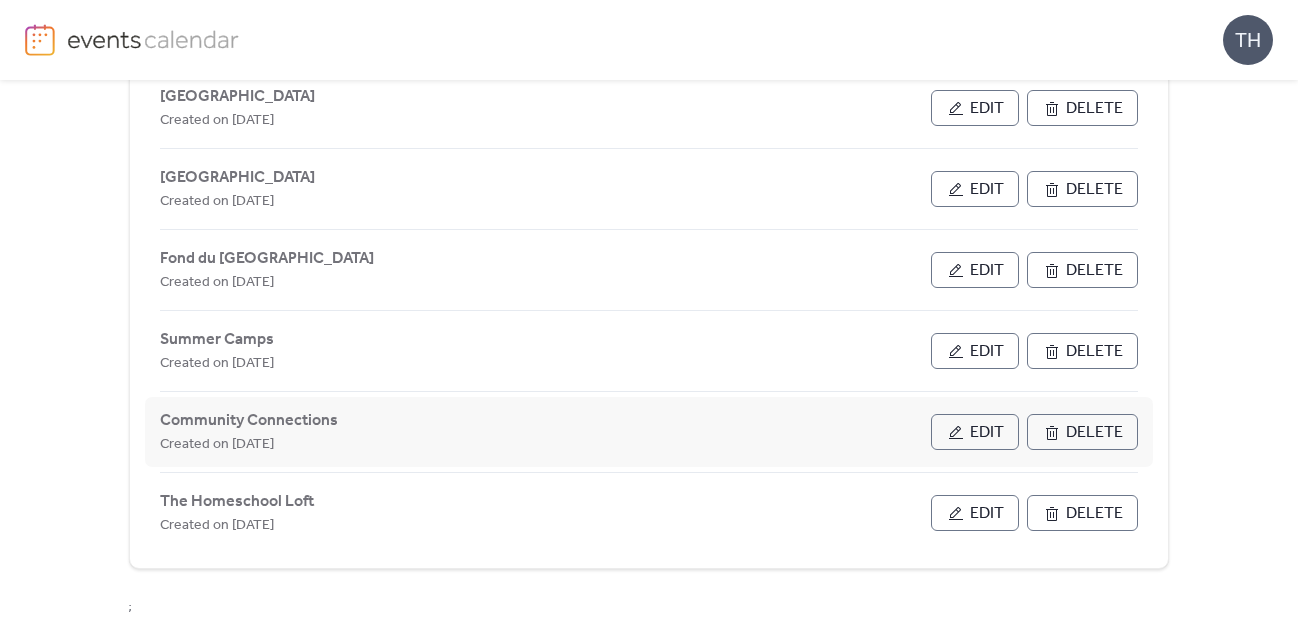 click on "Edit" at bounding box center (987, 433) 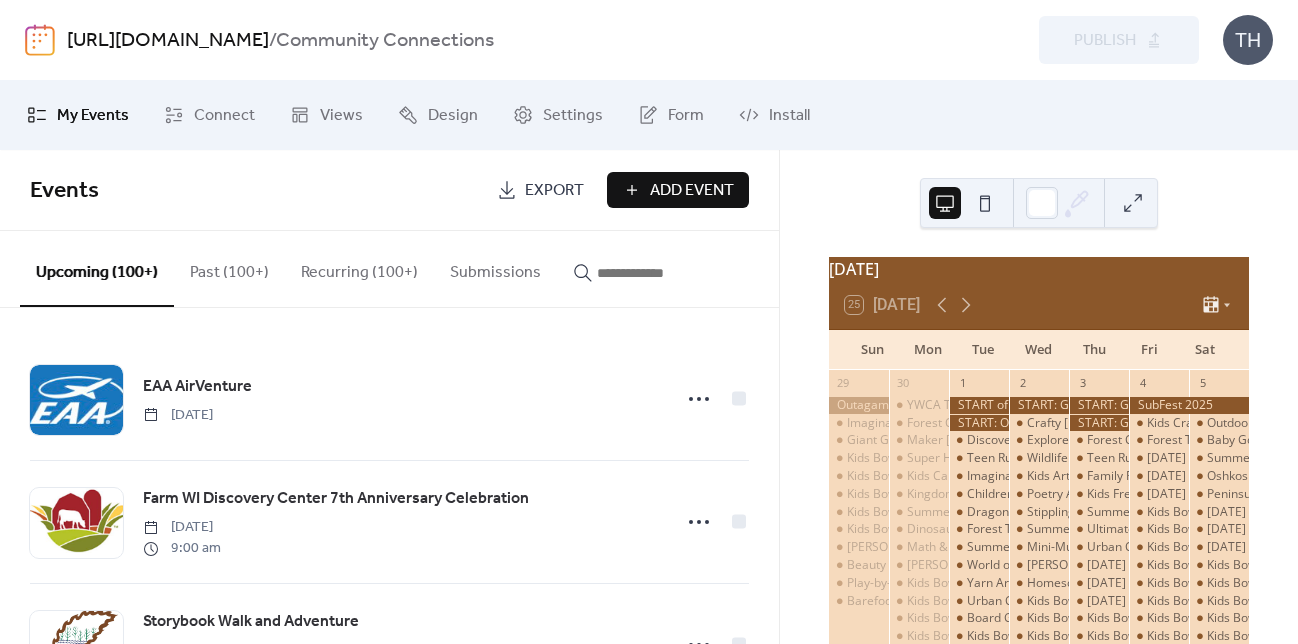 click at bounding box center [657, 273] 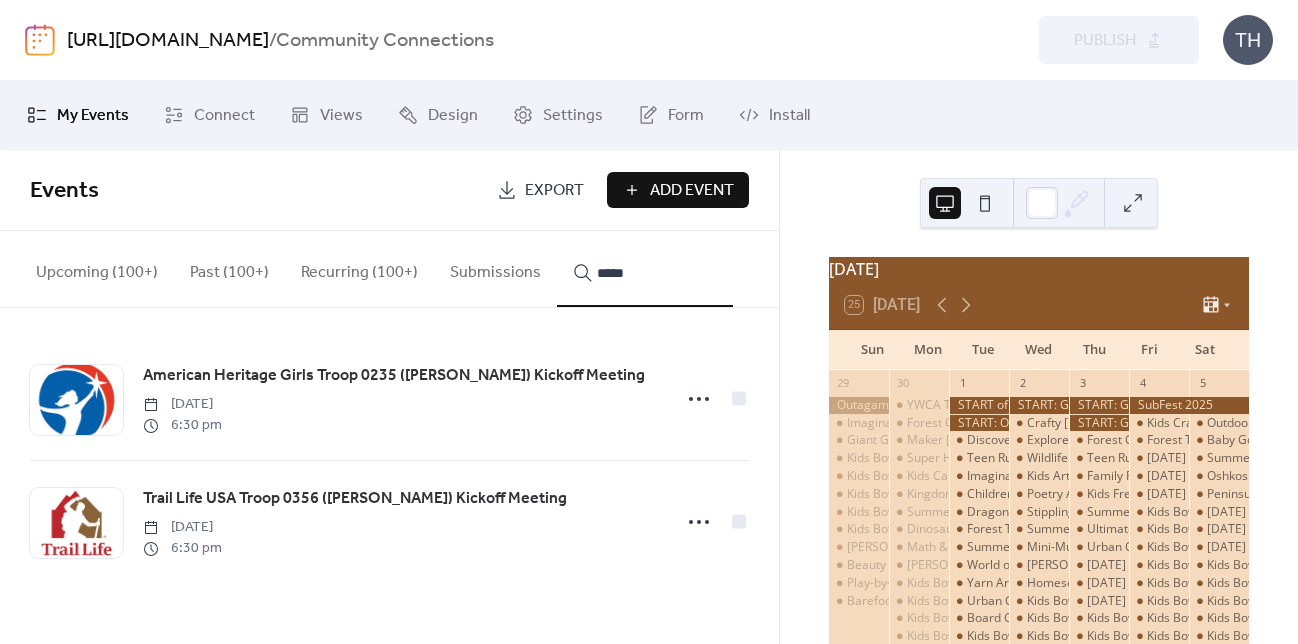 type on "*****" 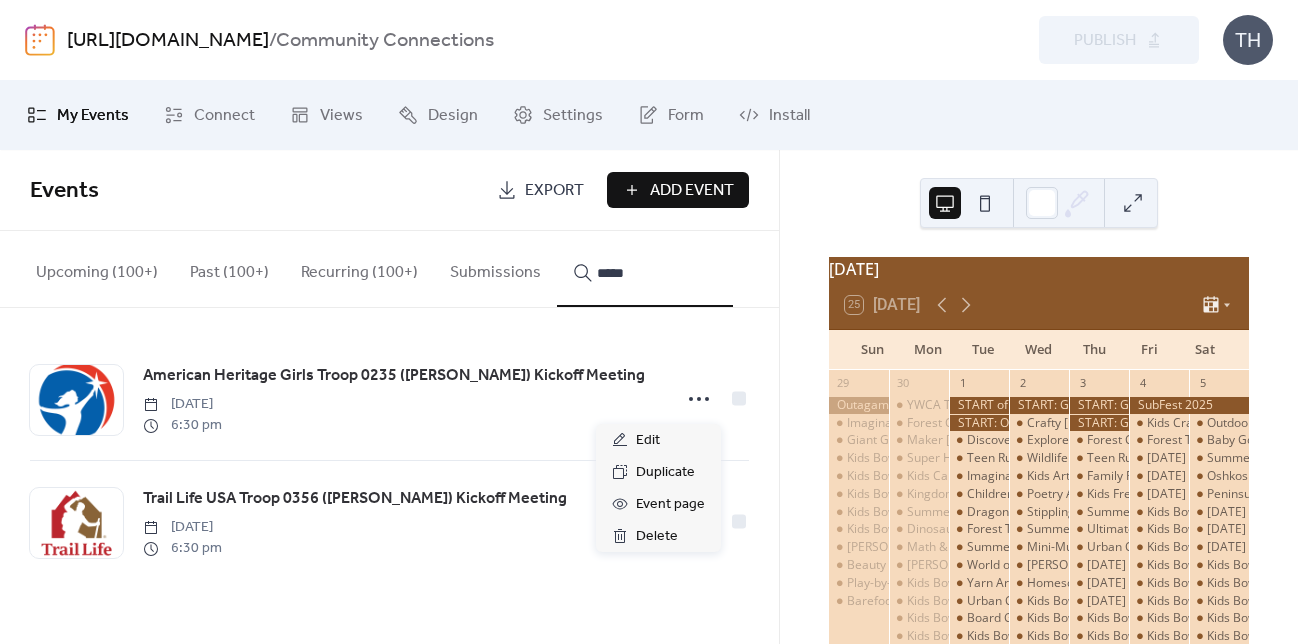 click 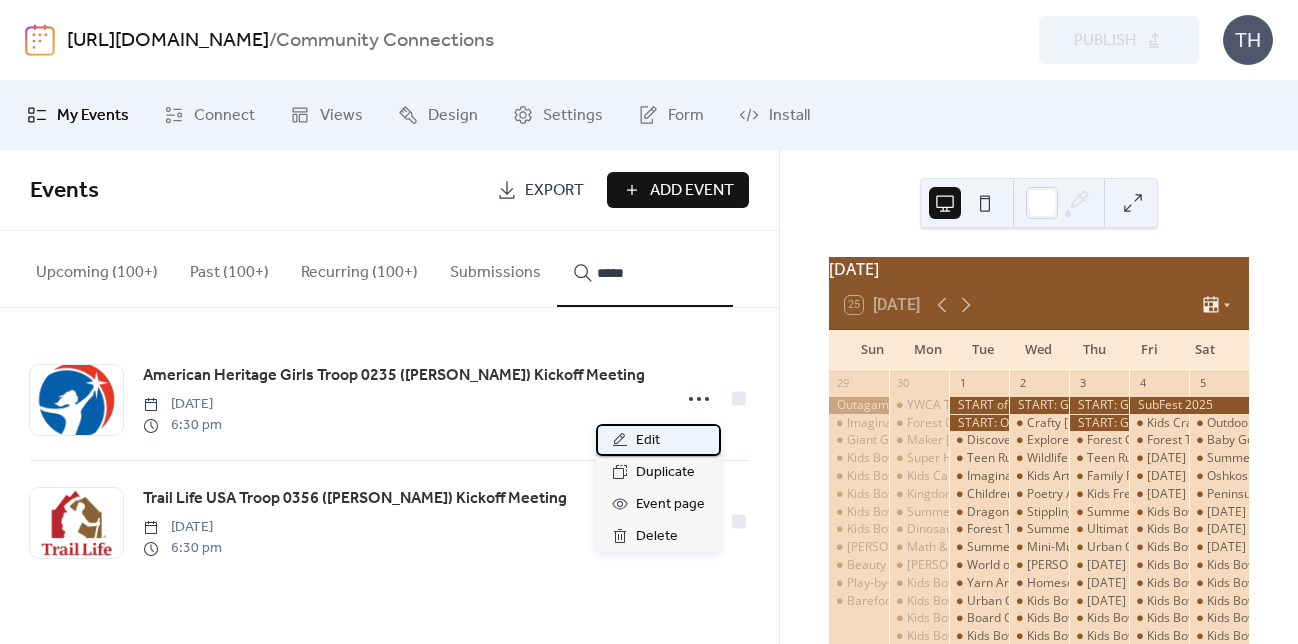 click on "Edit" at bounding box center [658, 440] 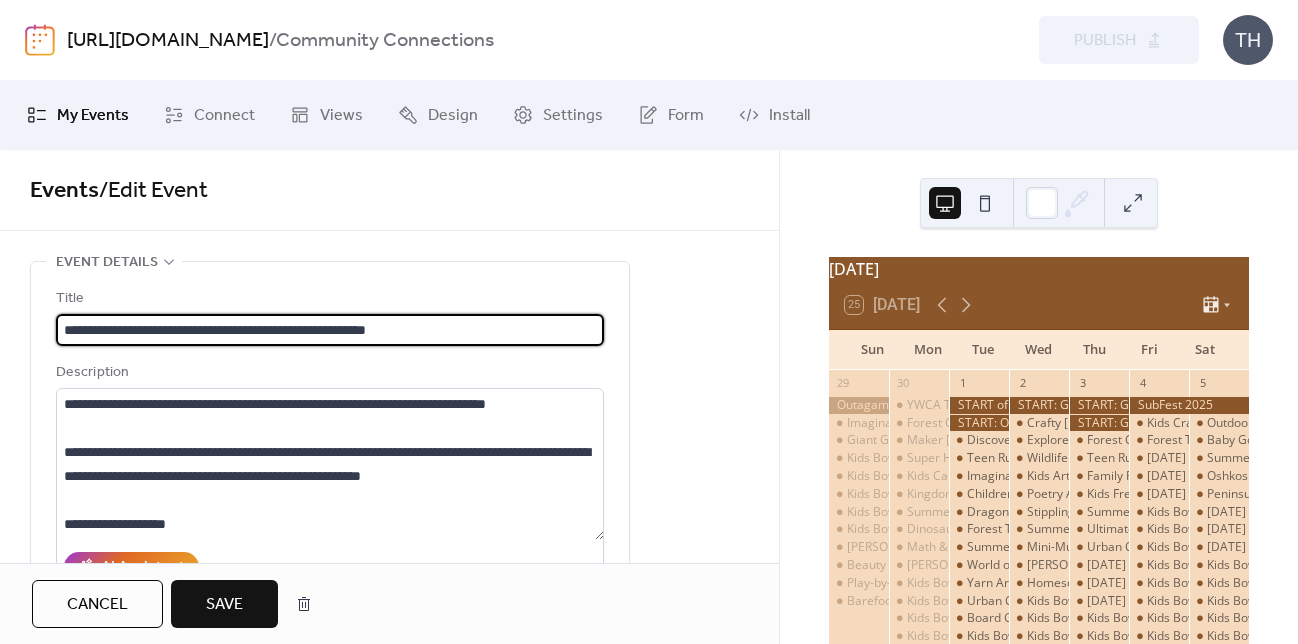 type on "**********" 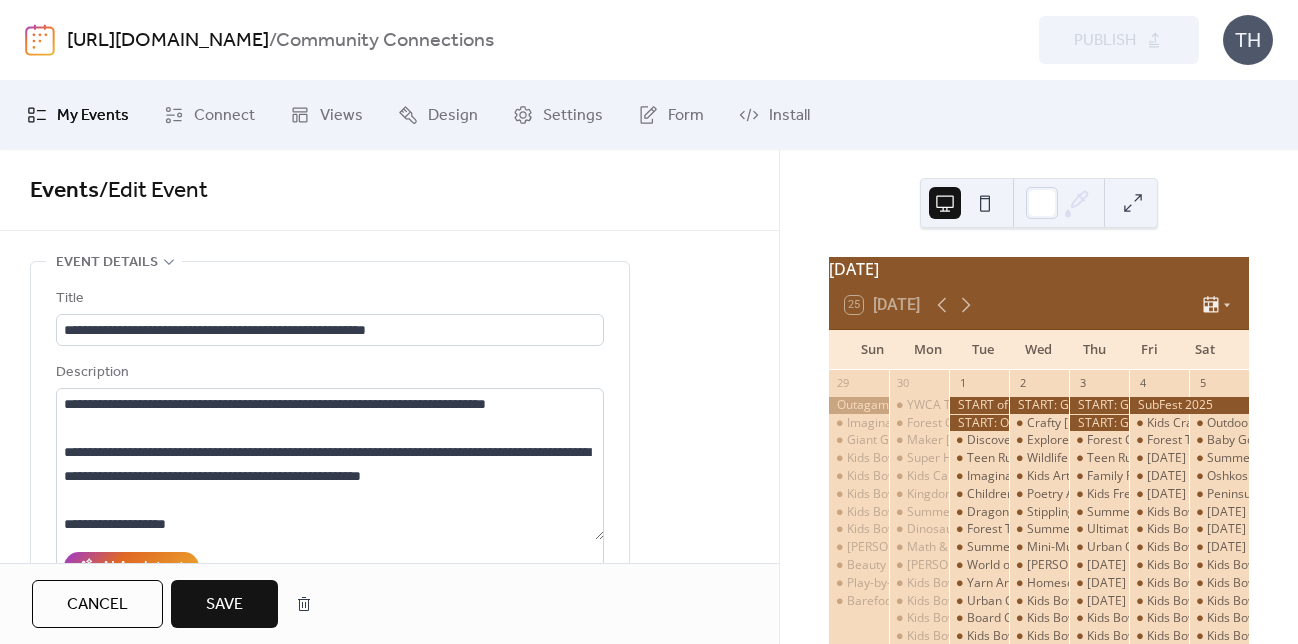 drag, startPoint x: 238, startPoint y: 589, endPoint x: 268, endPoint y: 563, distance: 39.698868 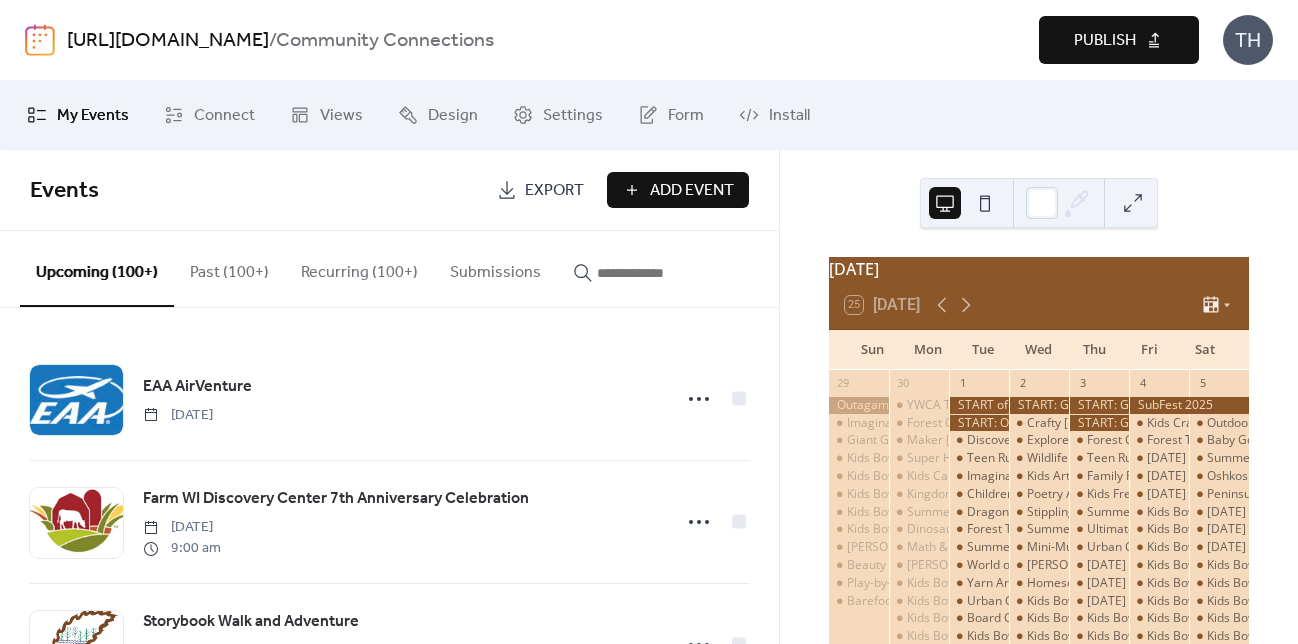 click on "Publish" at bounding box center (1119, 40) 